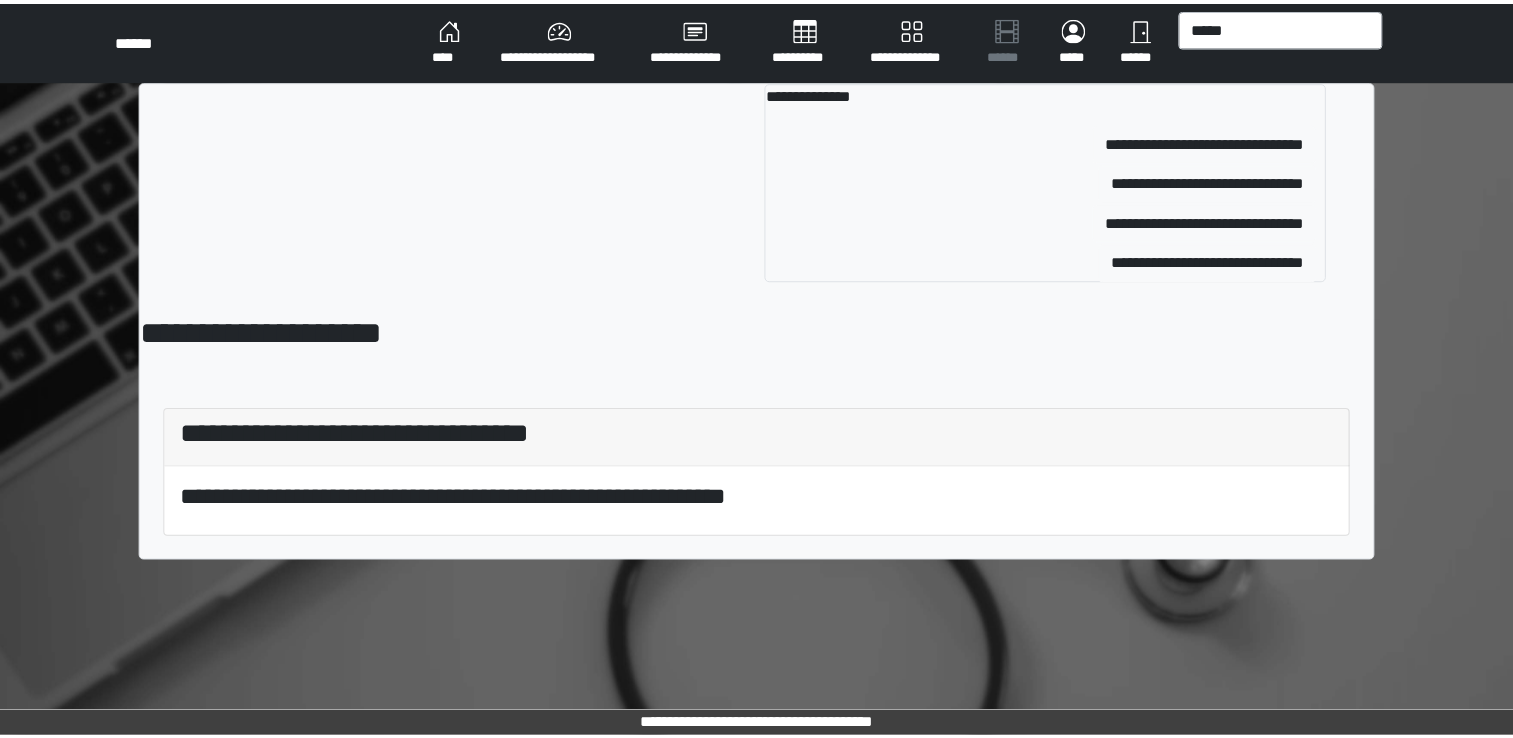scroll, scrollTop: 0, scrollLeft: 0, axis: both 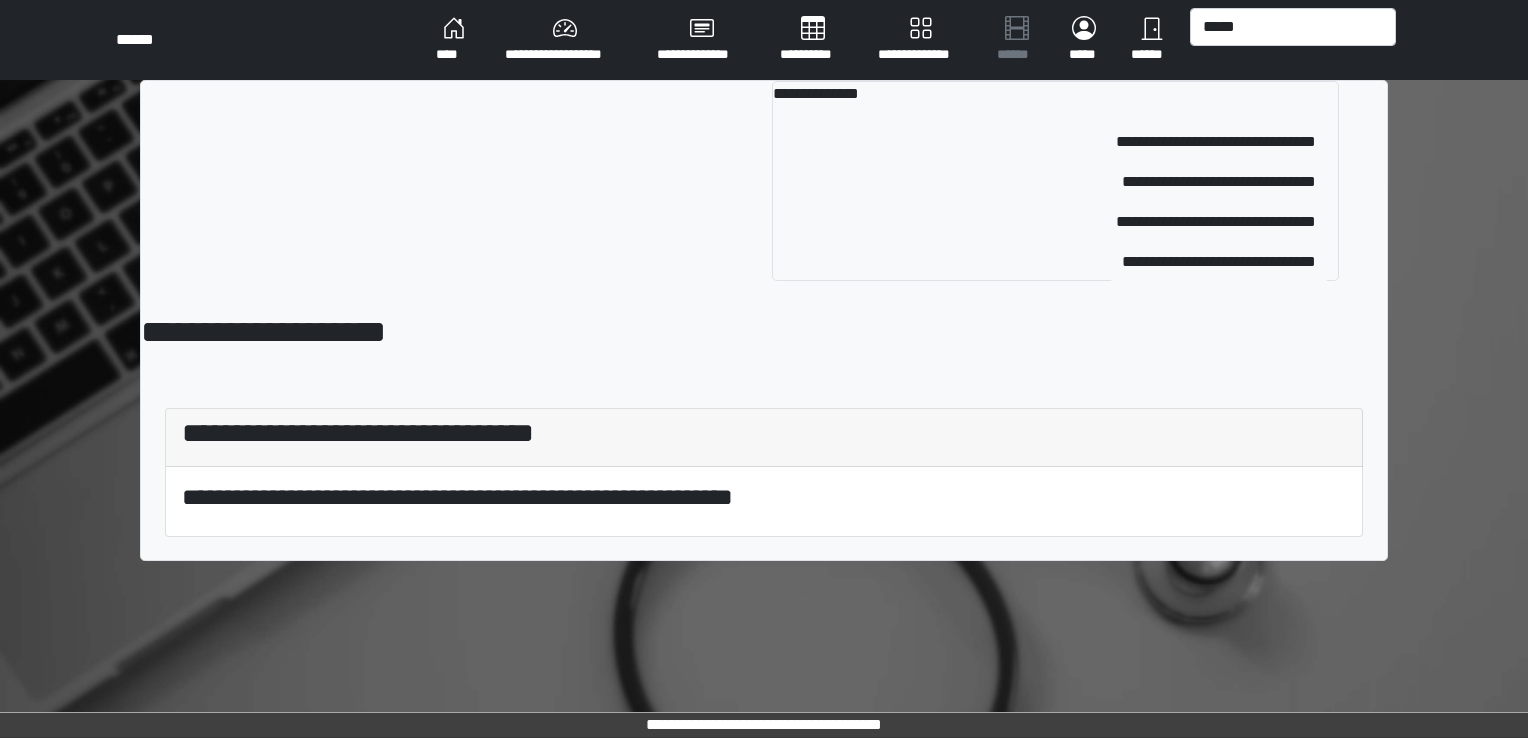 click on "****" at bounding box center (454, 40) 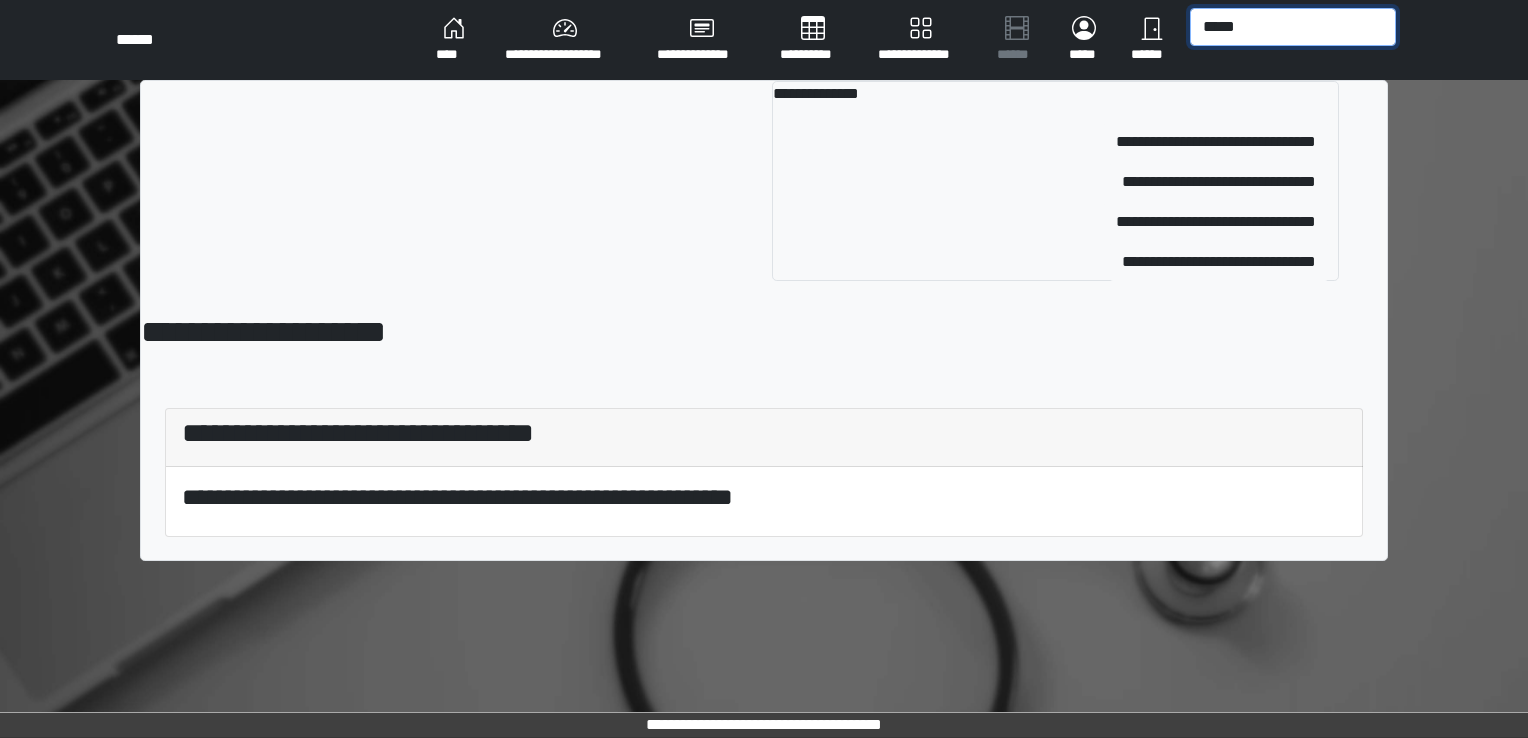 drag, startPoint x: 1291, startPoint y: 26, endPoint x: 1108, endPoint y: 27, distance: 183.00273 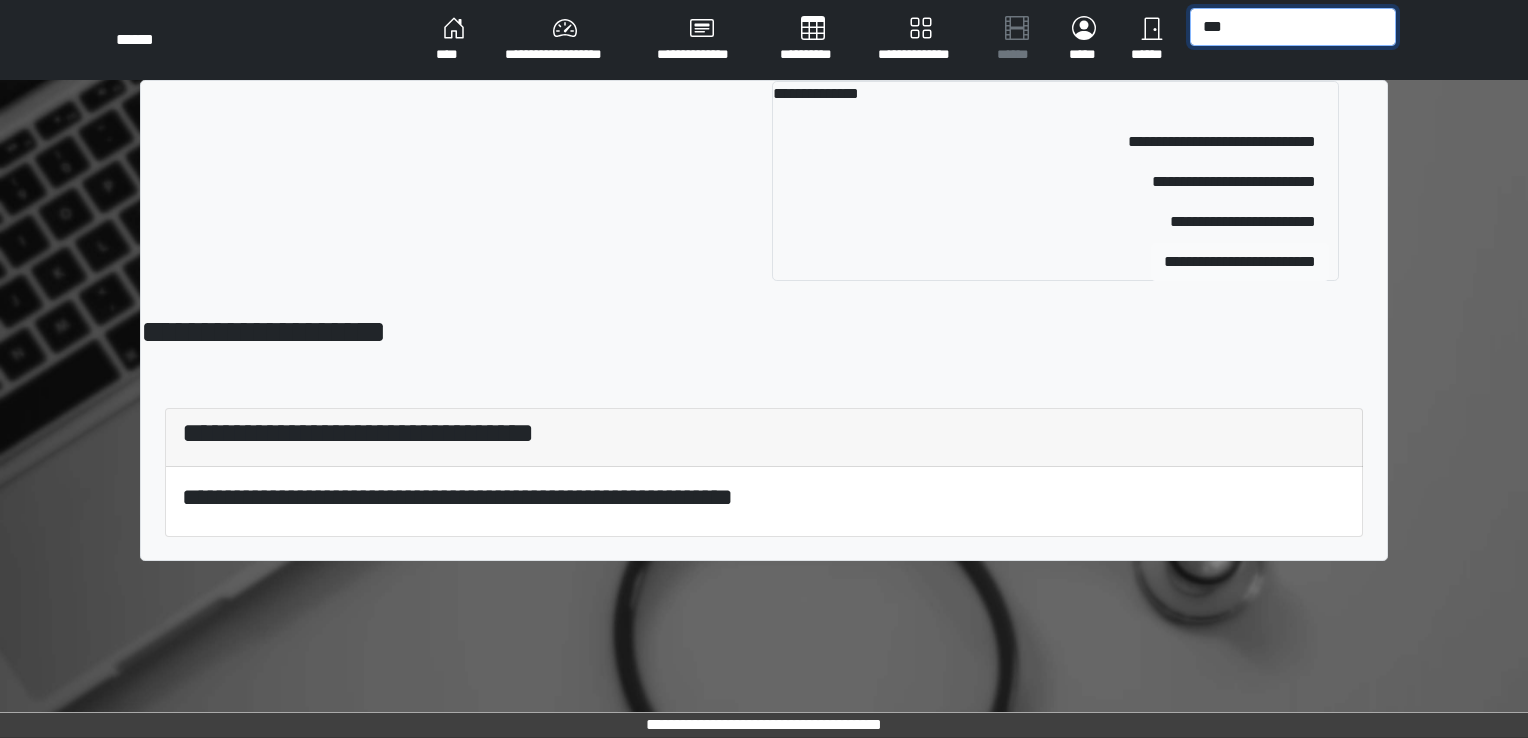 type on "***" 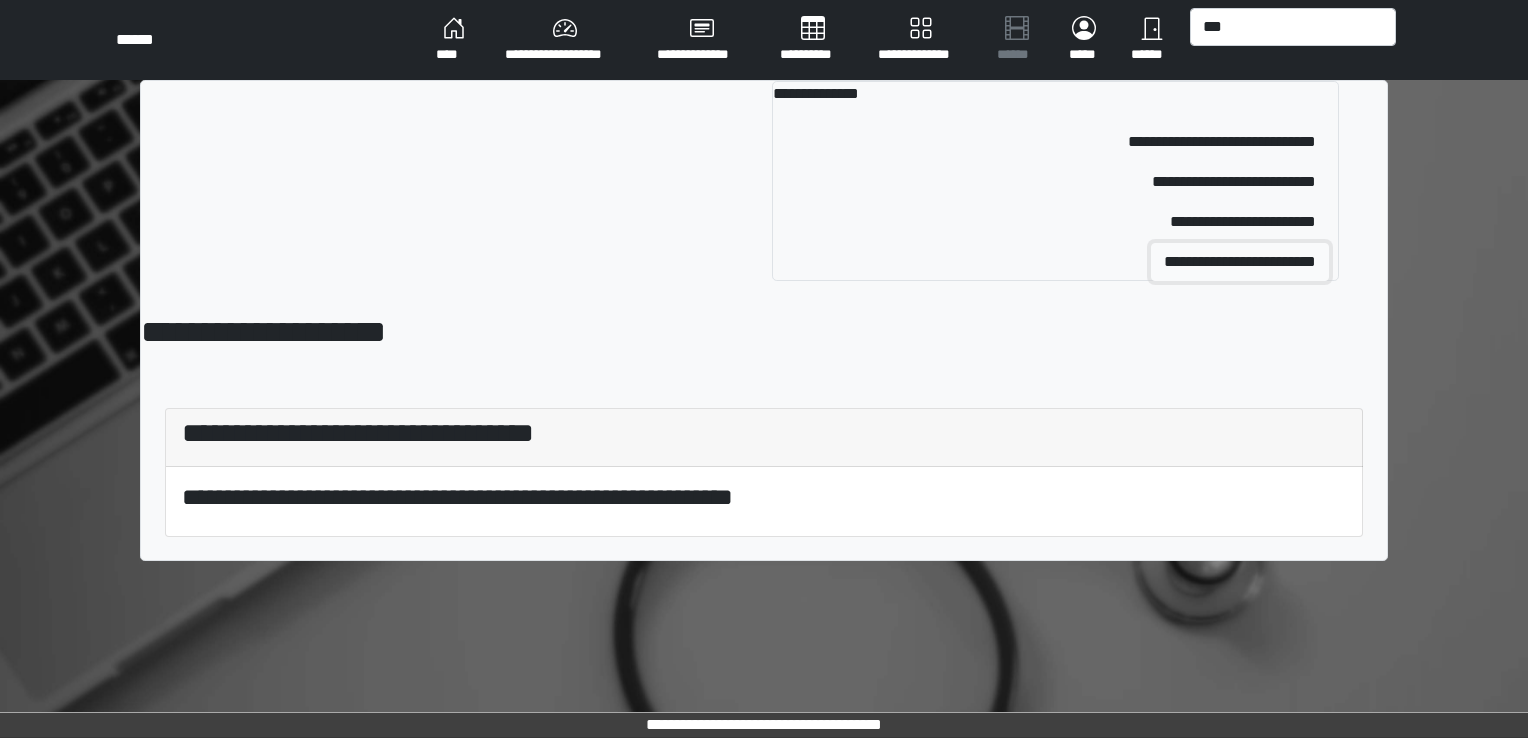 click on "**********" at bounding box center [1240, 262] 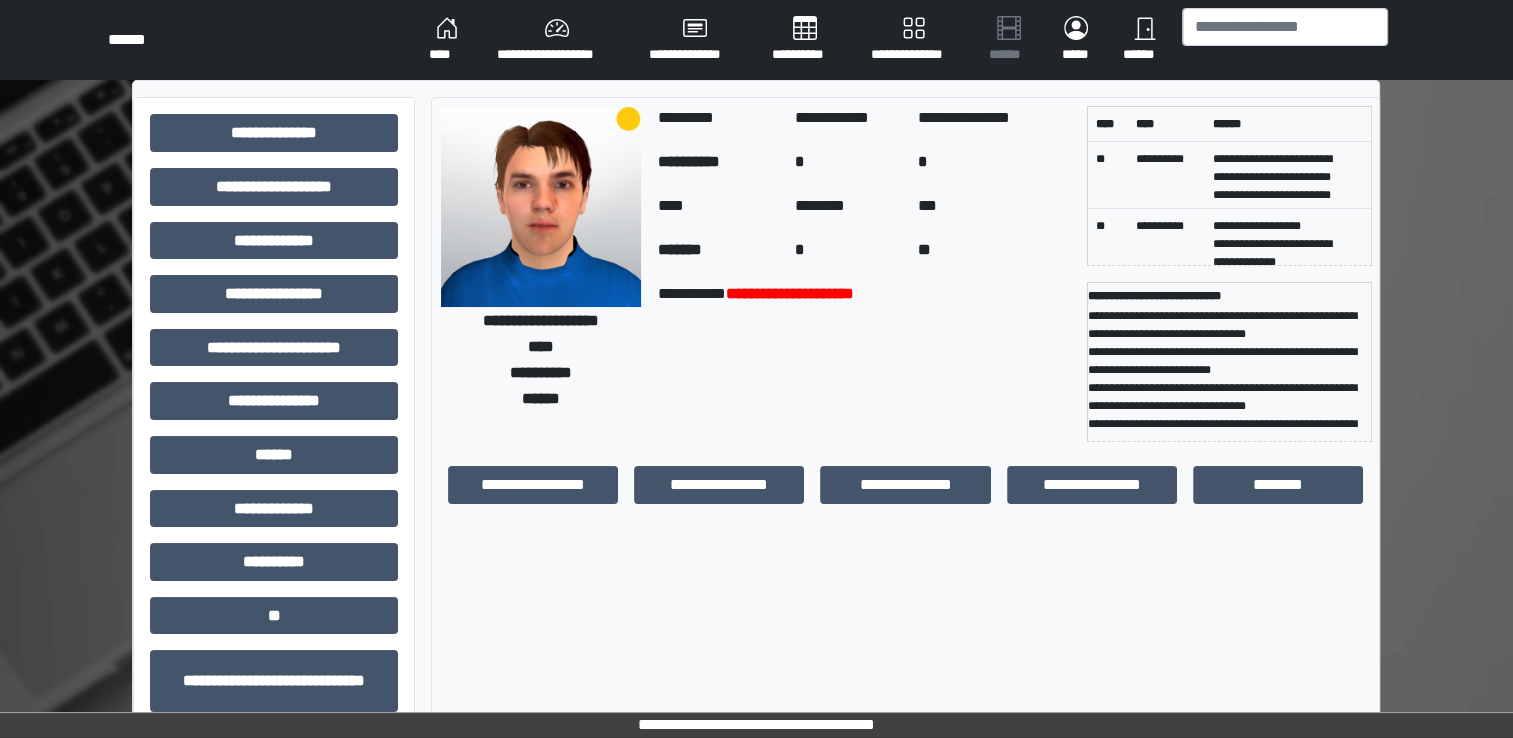 scroll, scrollTop: 91, scrollLeft: 0, axis: vertical 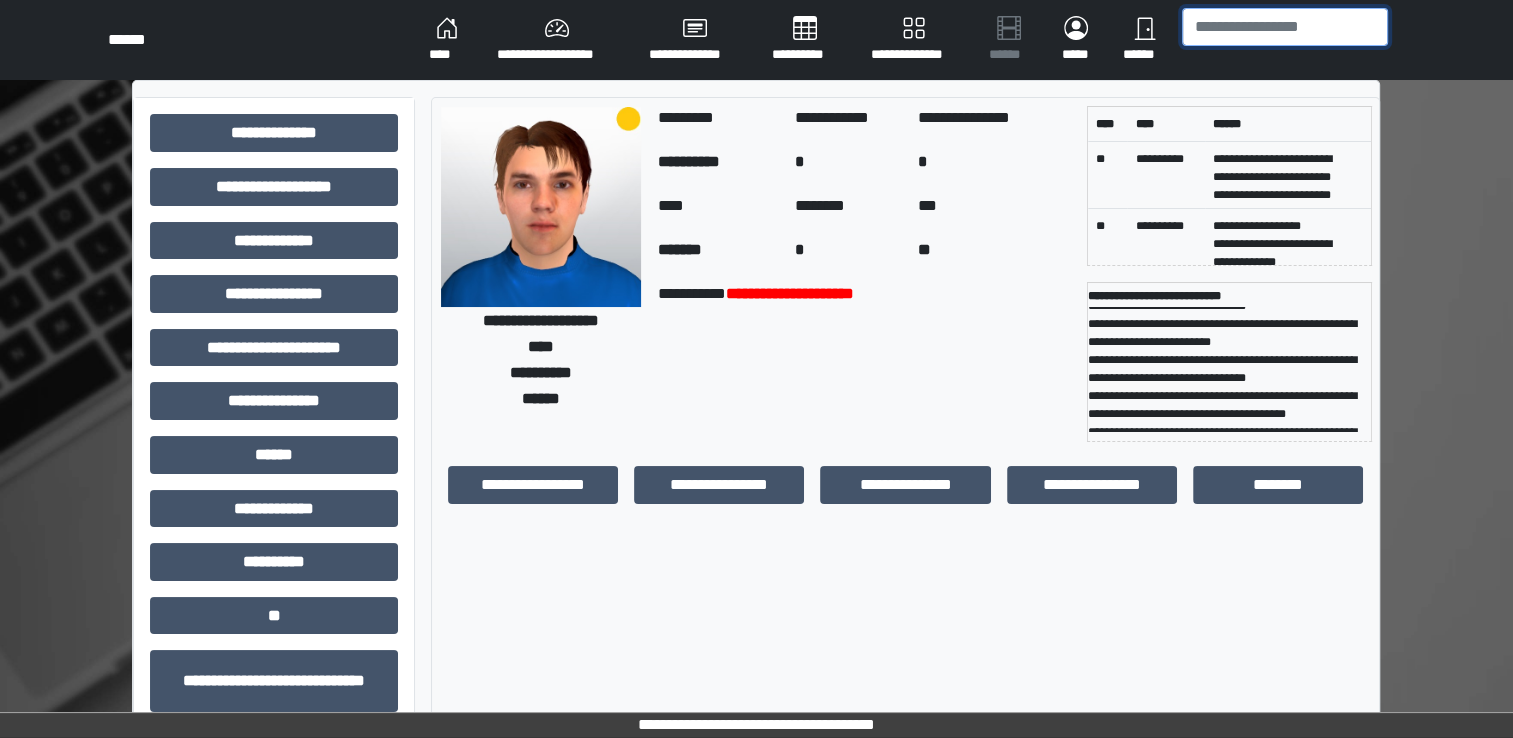 click at bounding box center (1285, 27) 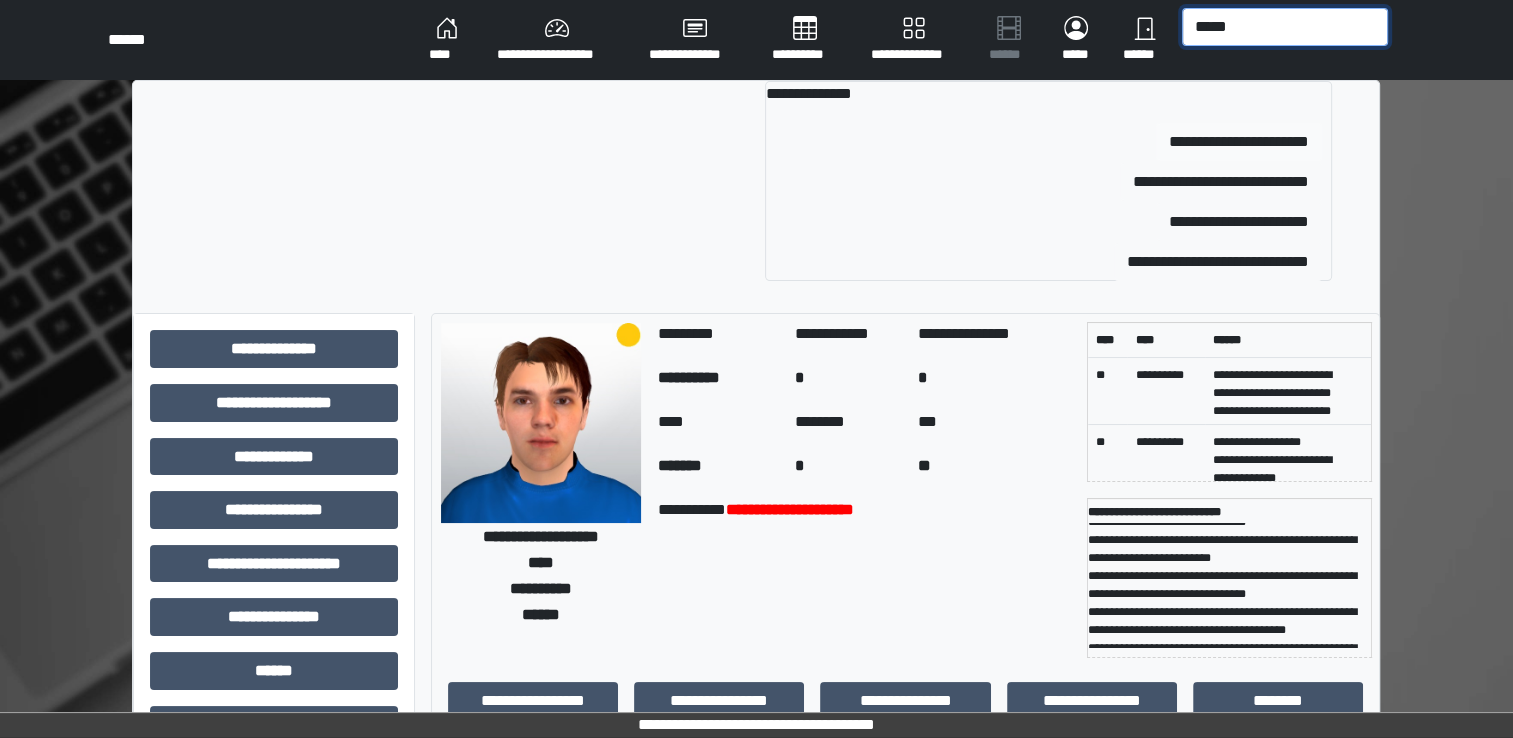 type on "*****" 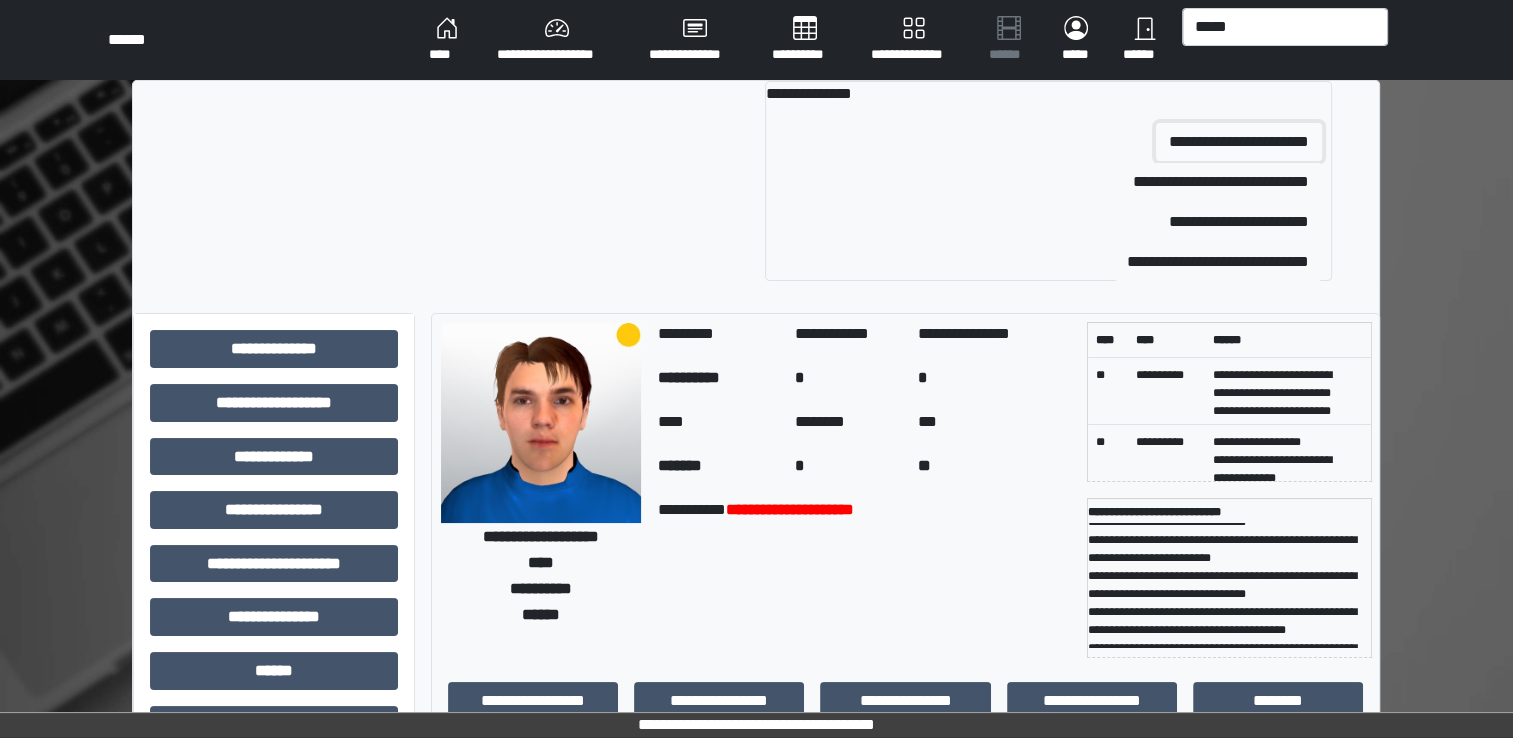 click on "**********" at bounding box center [1239, 142] 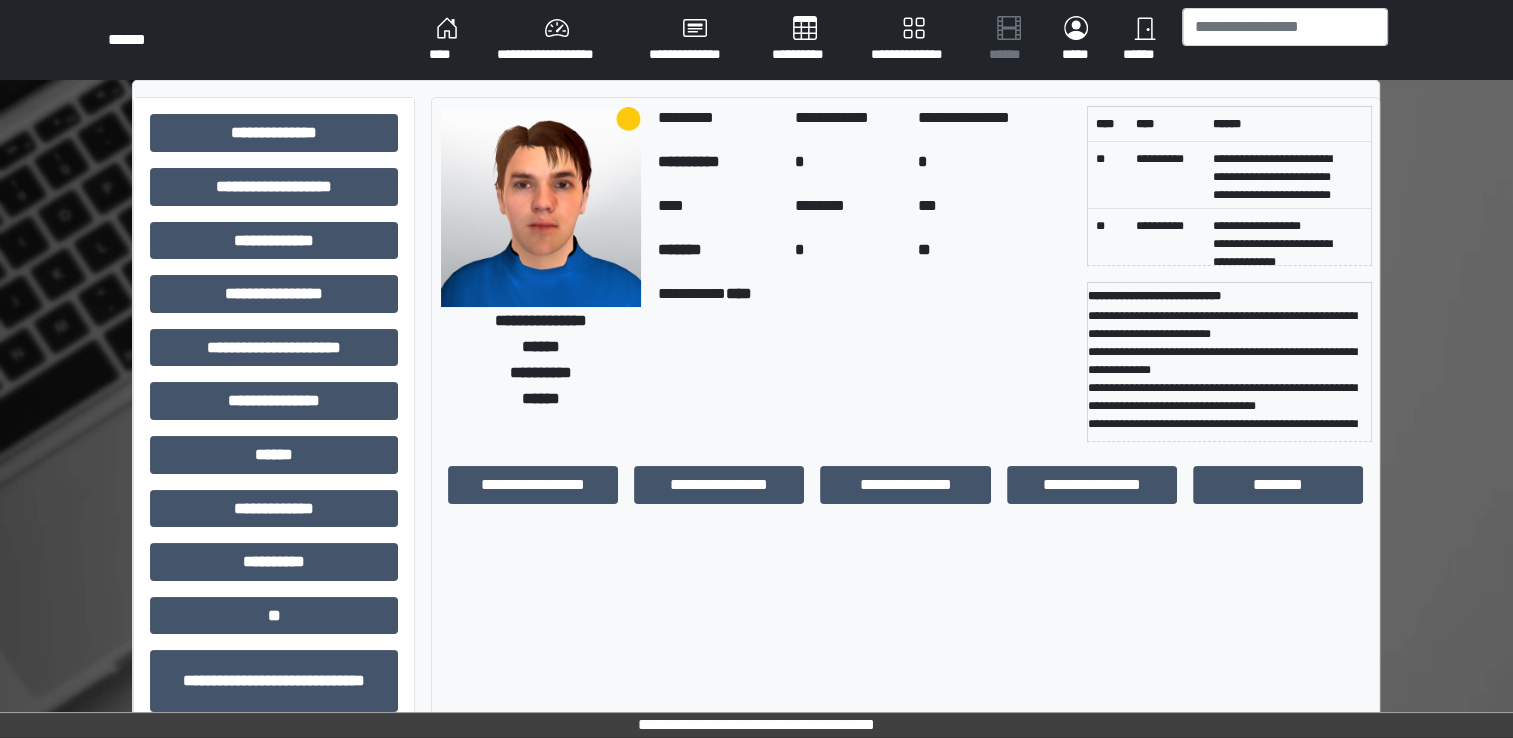 scroll, scrollTop: 19, scrollLeft: 0, axis: vertical 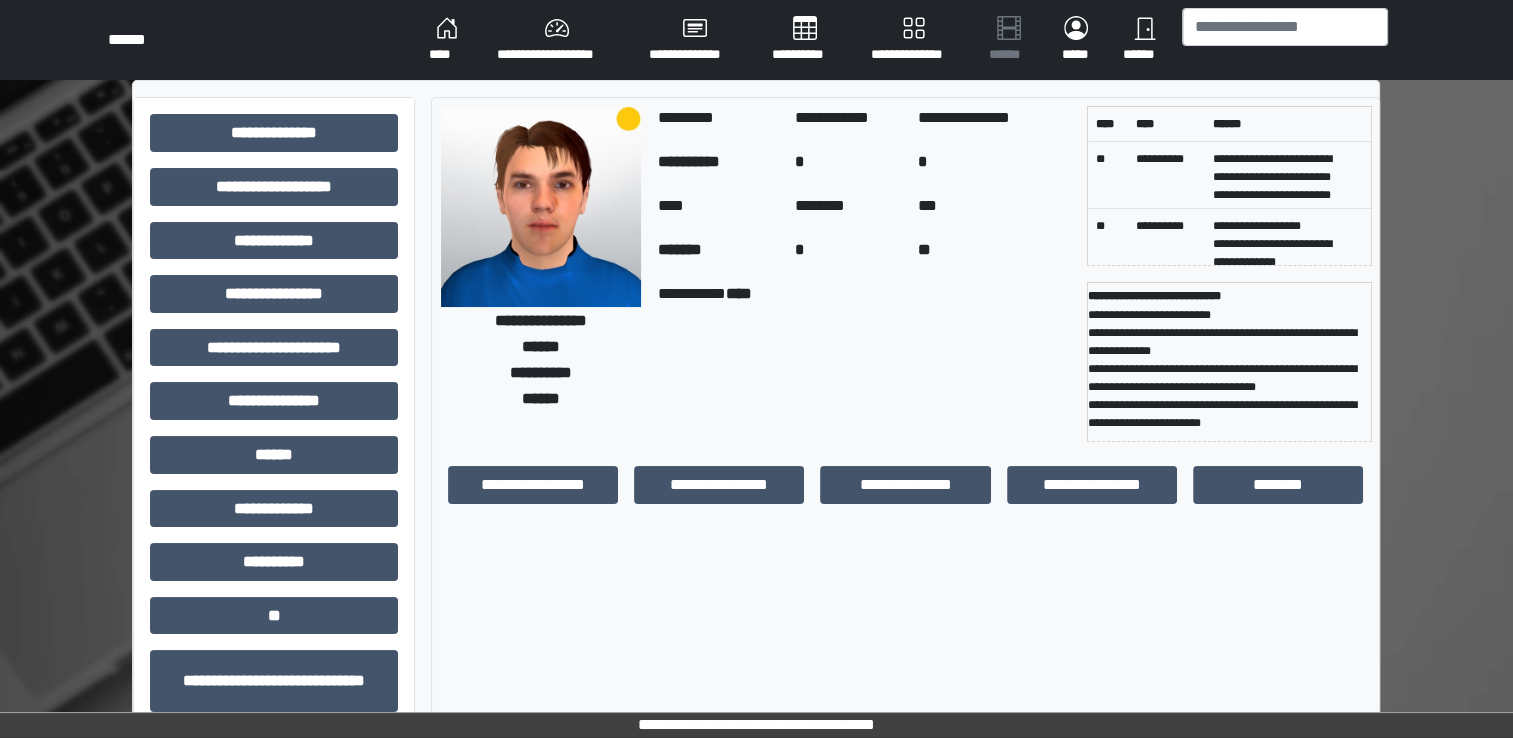 click on "****" at bounding box center (447, 40) 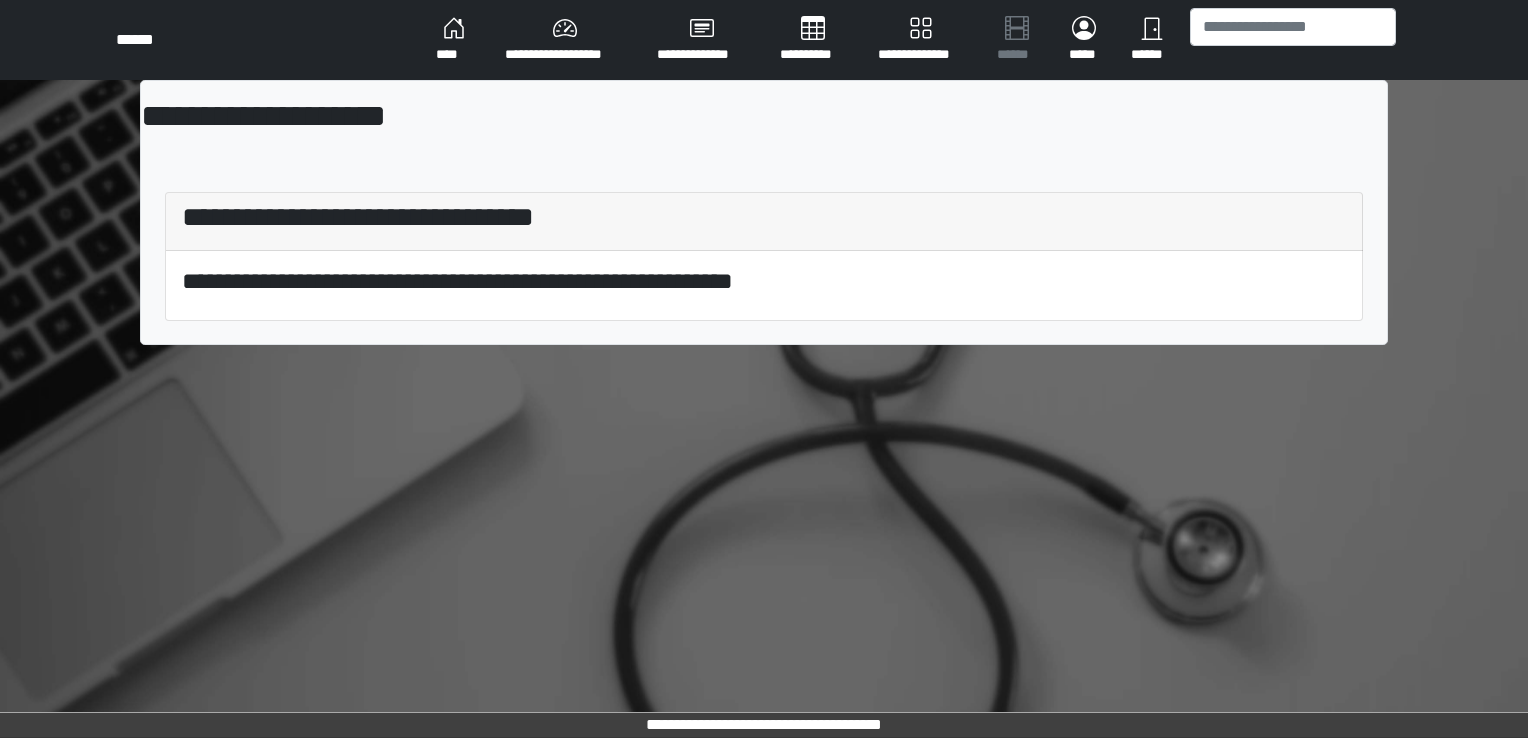 click on "****" at bounding box center (454, 40) 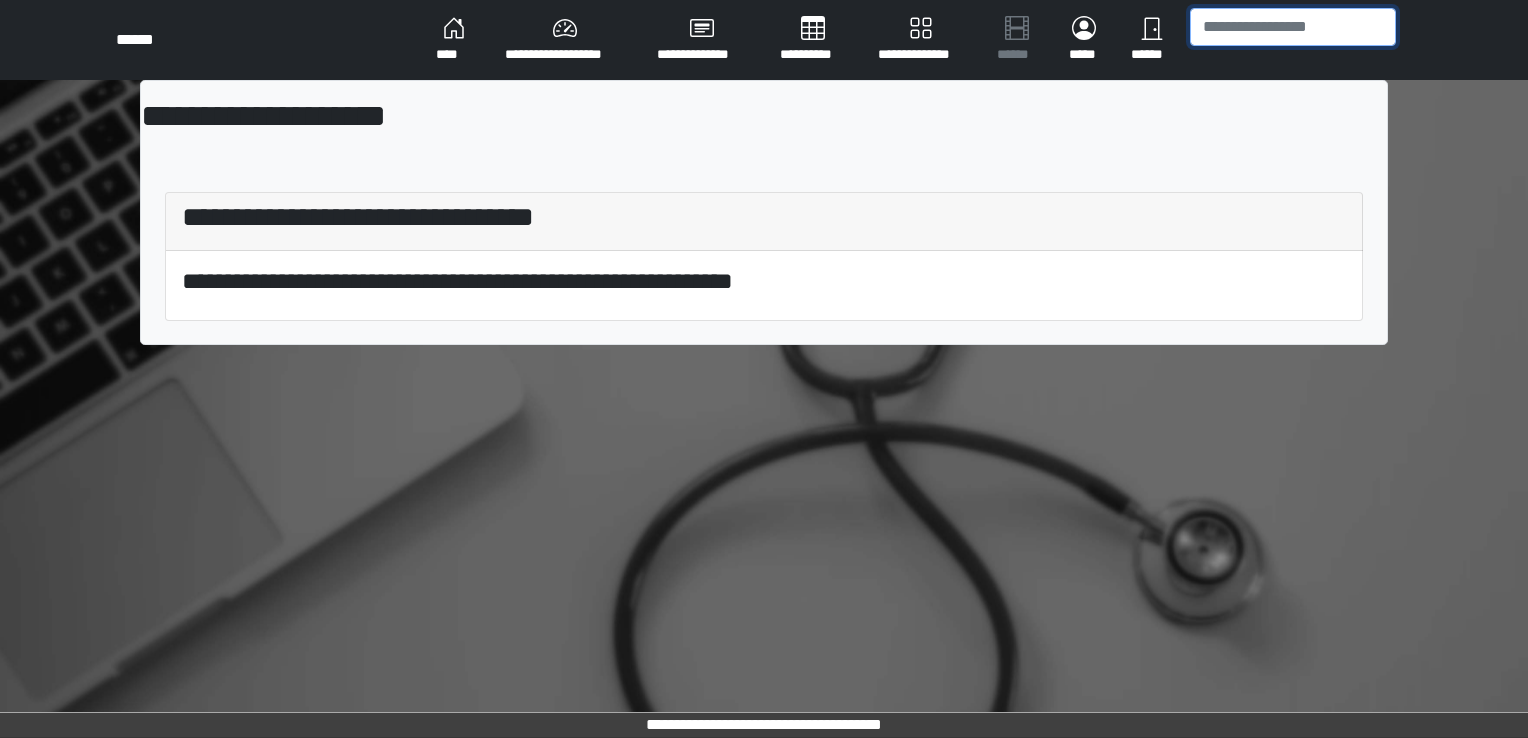 click at bounding box center [1293, 27] 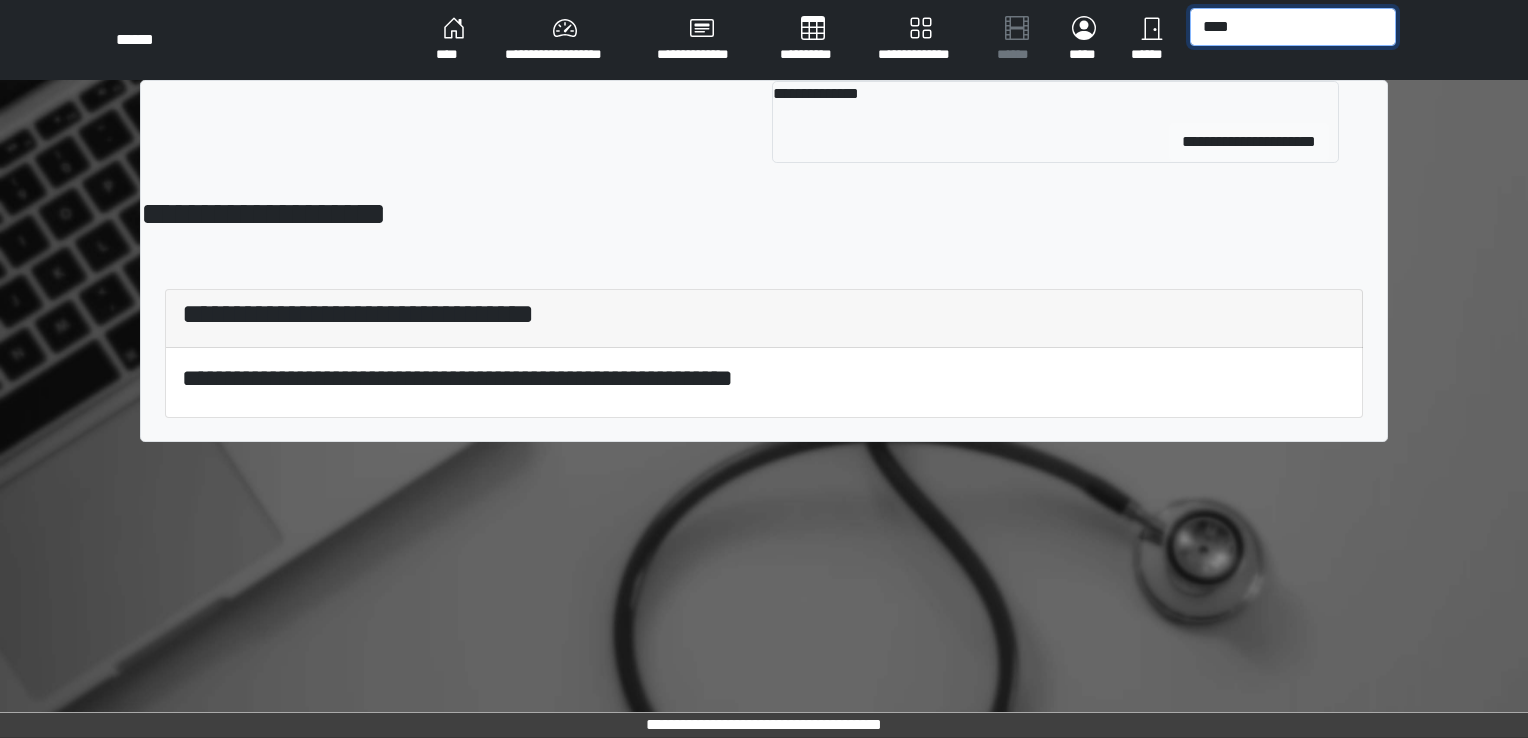 type on "****" 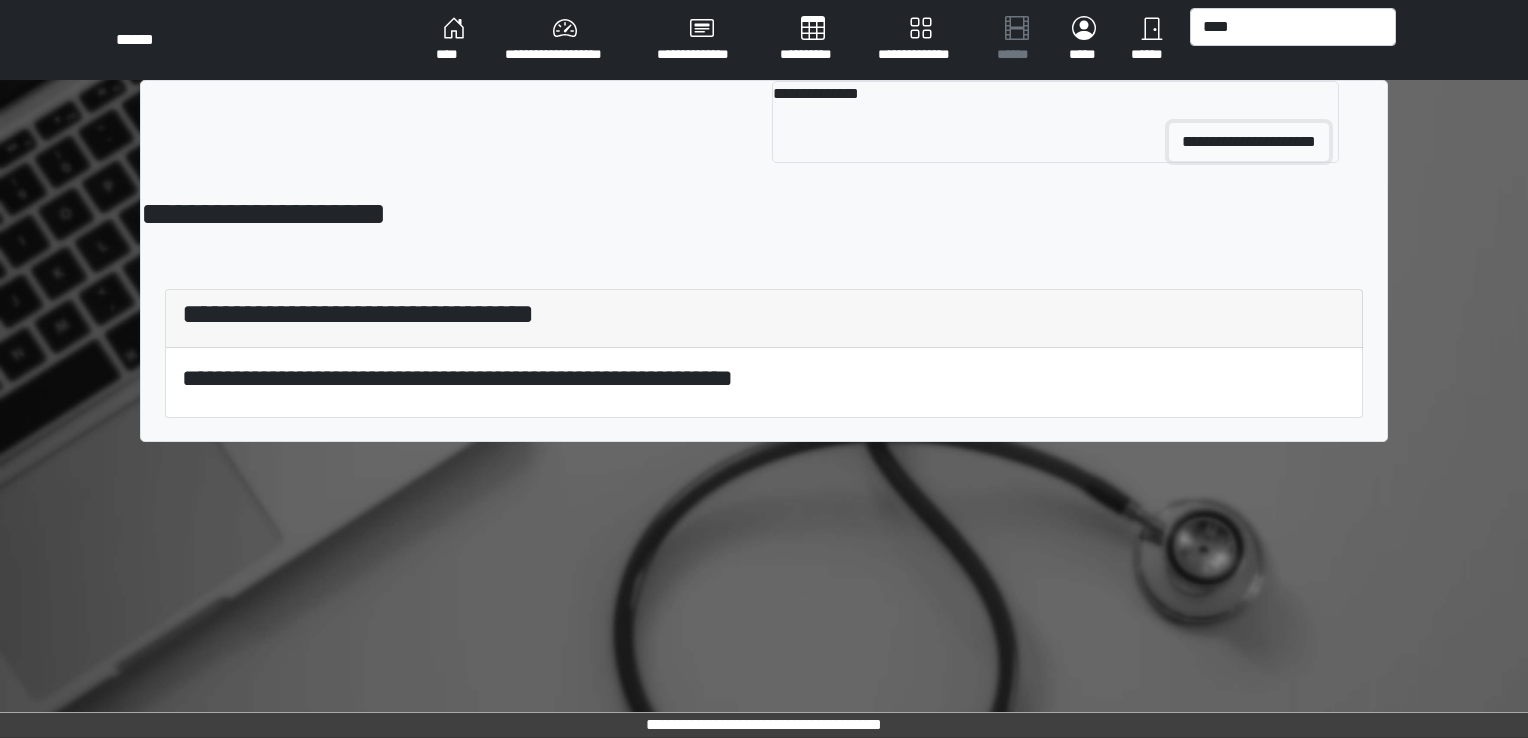 click on "**********" at bounding box center (1249, 142) 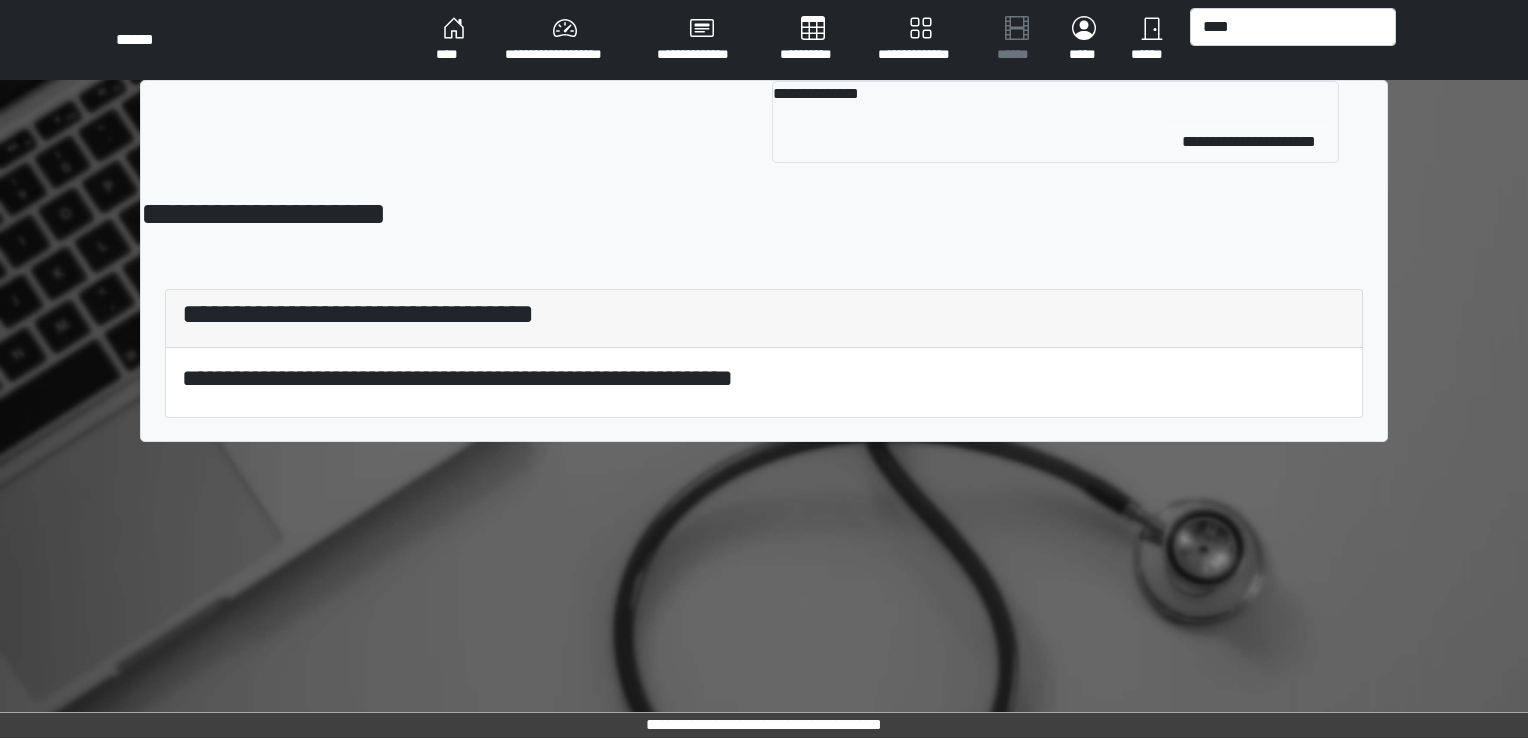 type 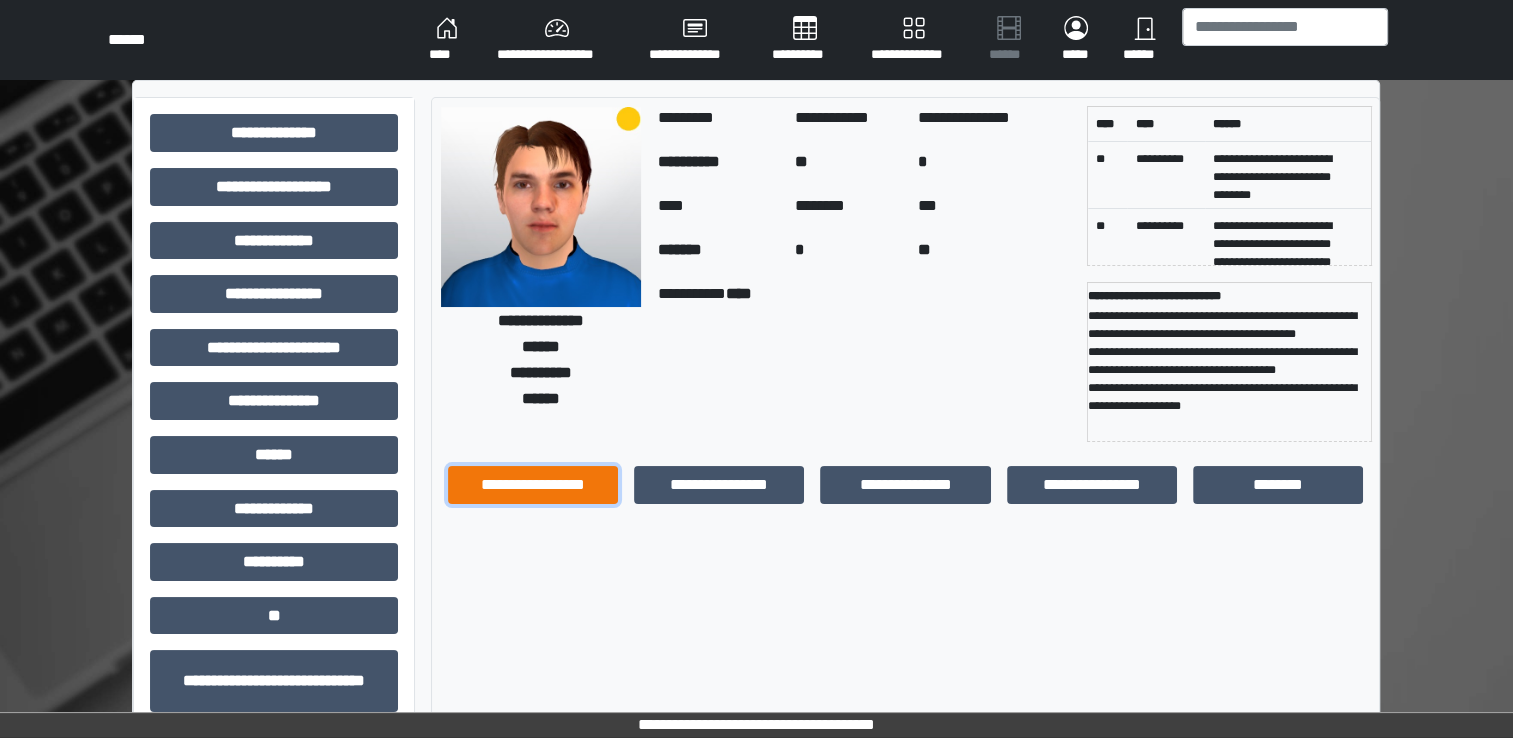 click on "**********" at bounding box center (533, 485) 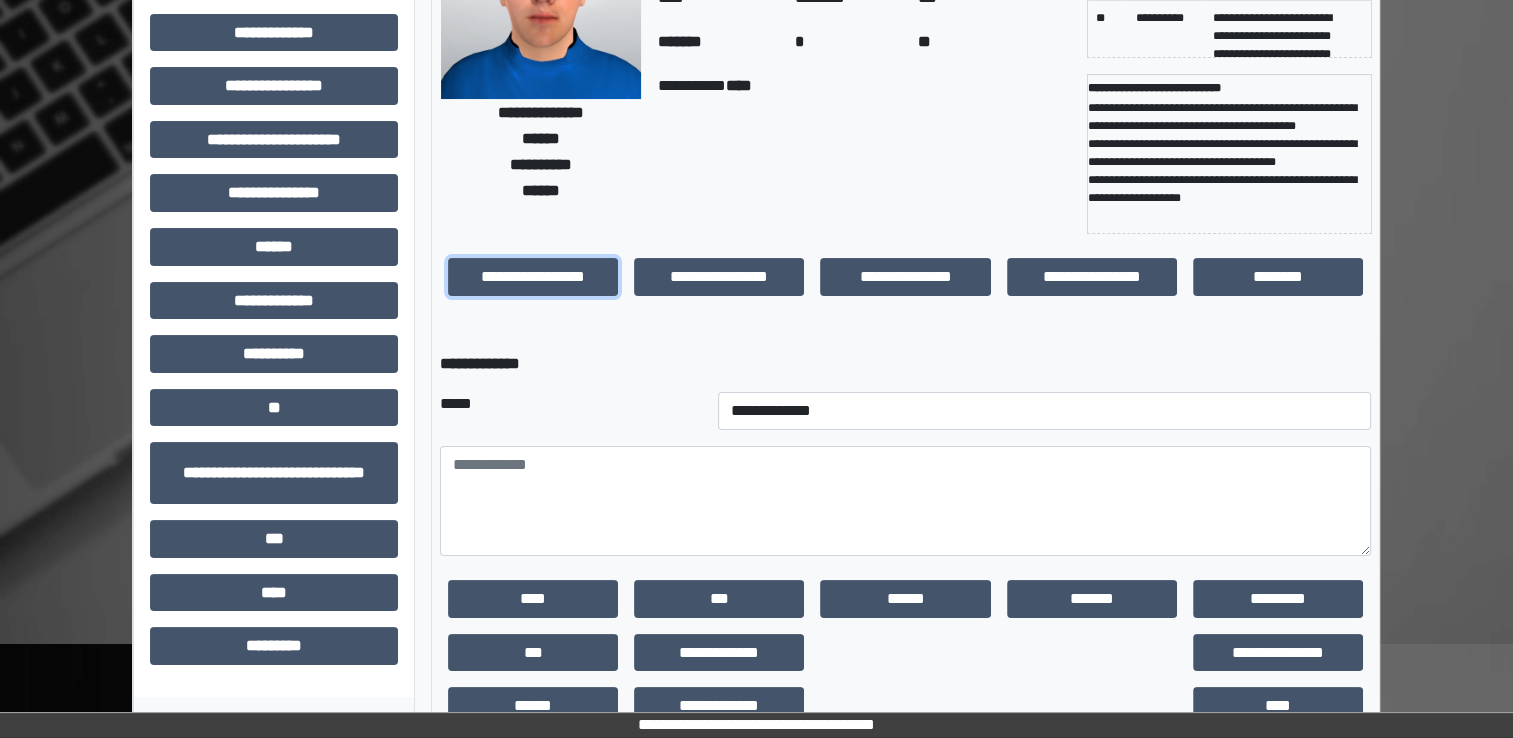 scroll, scrollTop: 218, scrollLeft: 0, axis: vertical 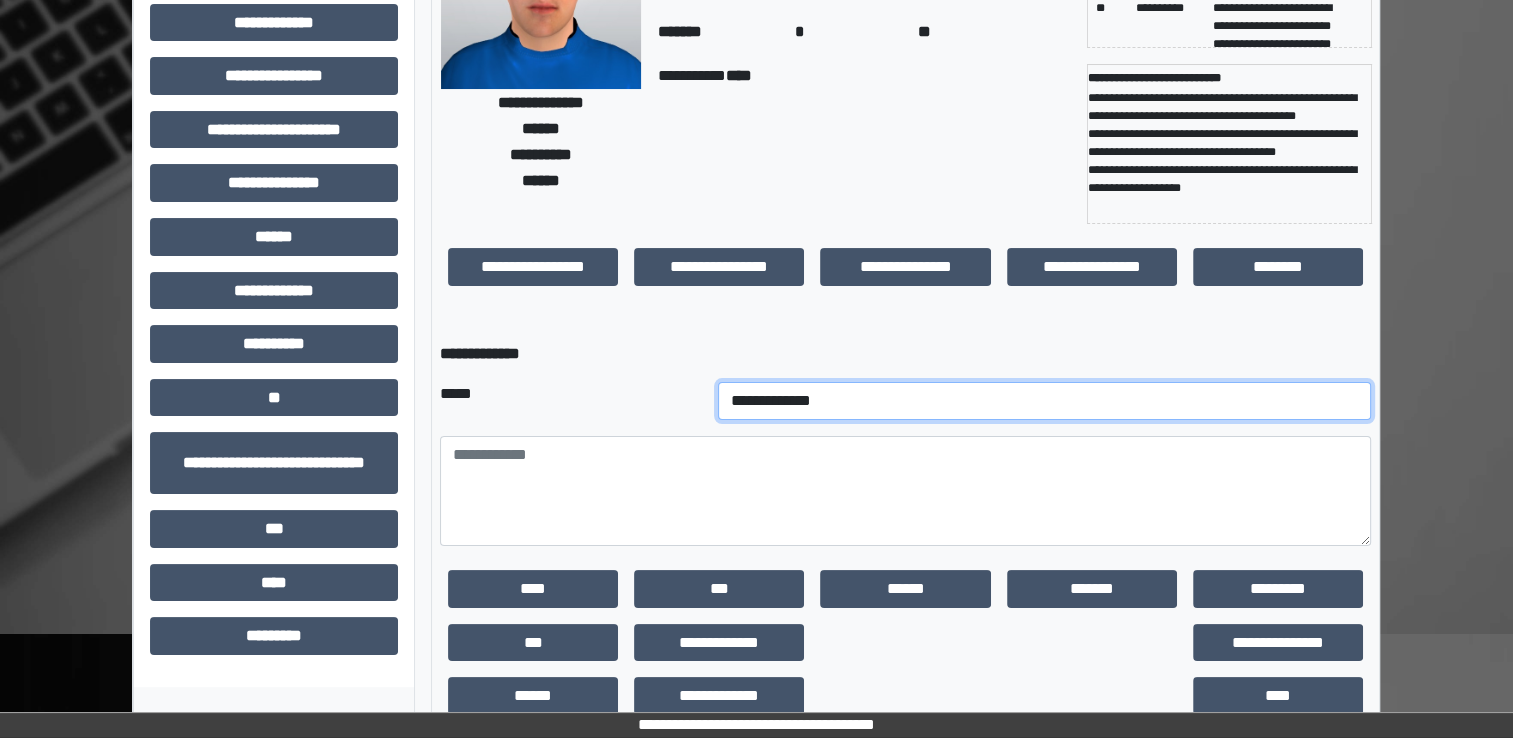 click on "**********" at bounding box center [1045, 401] 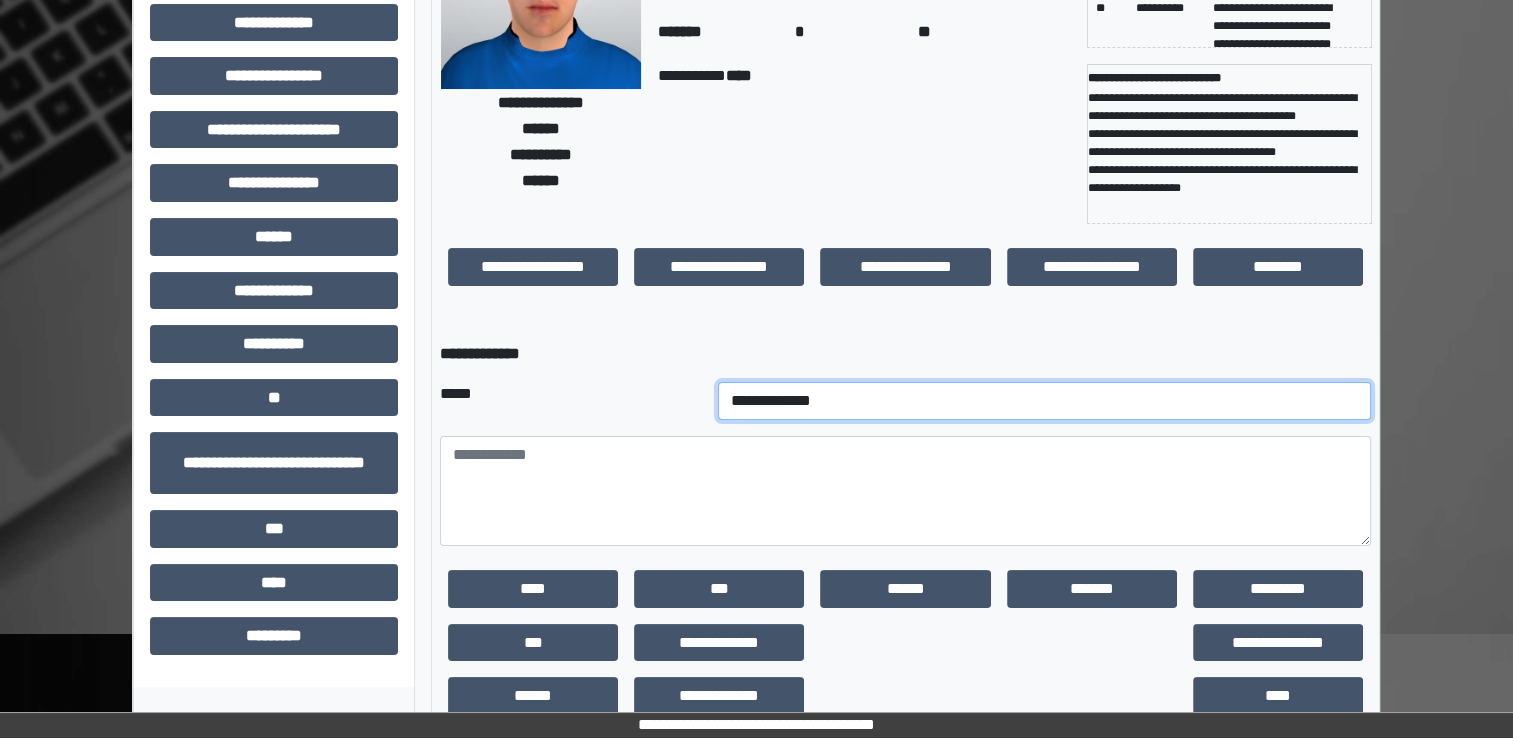 select on "*" 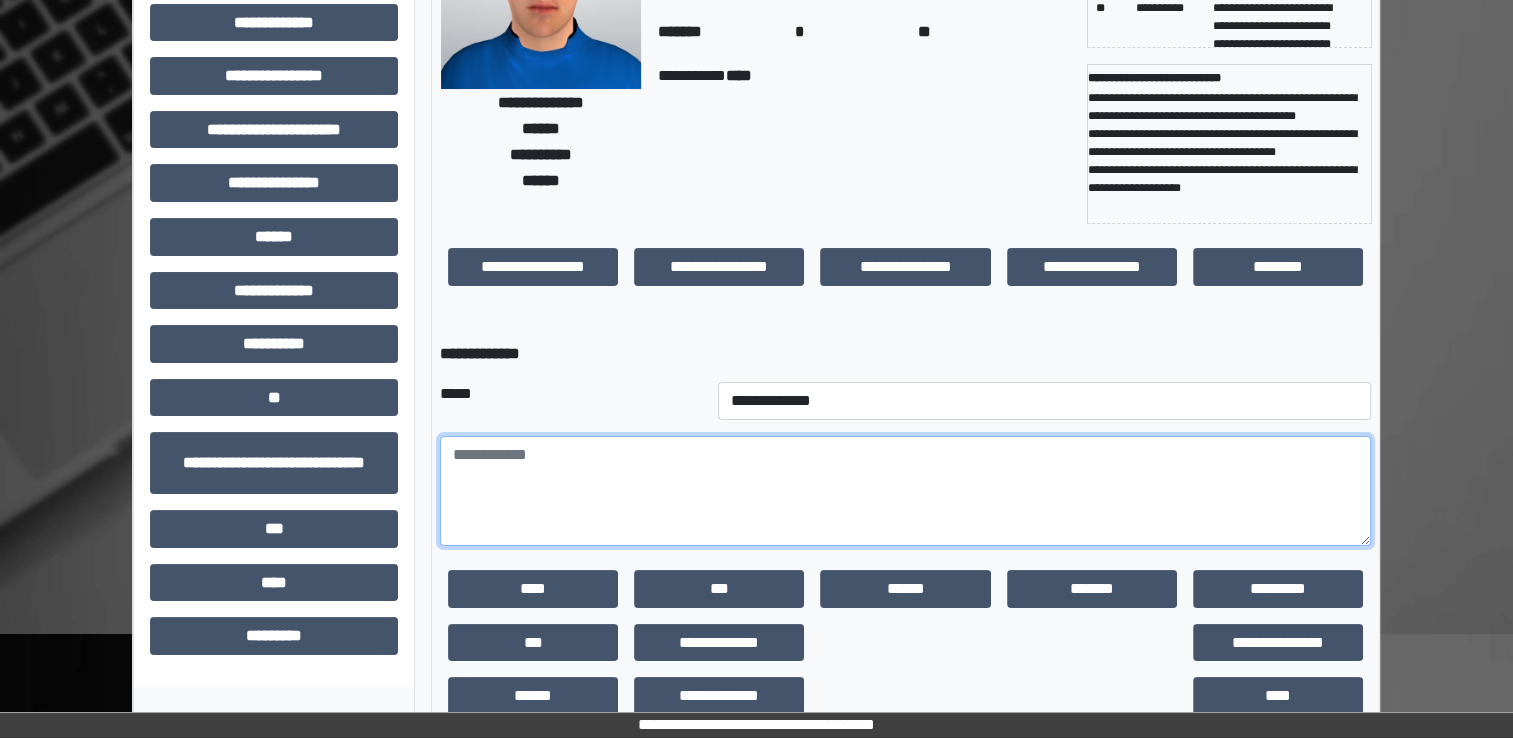 click at bounding box center [905, 491] 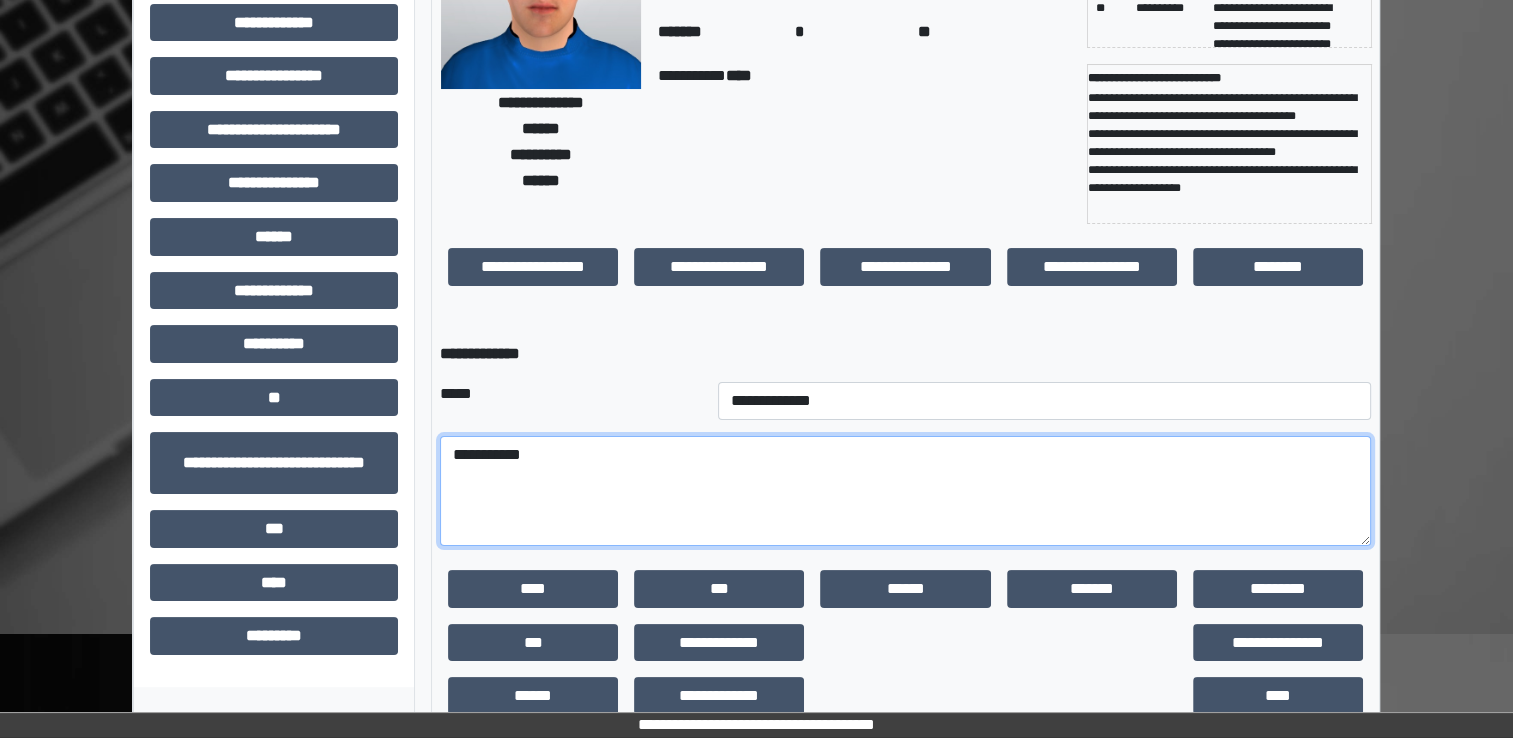 scroll, scrollTop: 259, scrollLeft: 0, axis: vertical 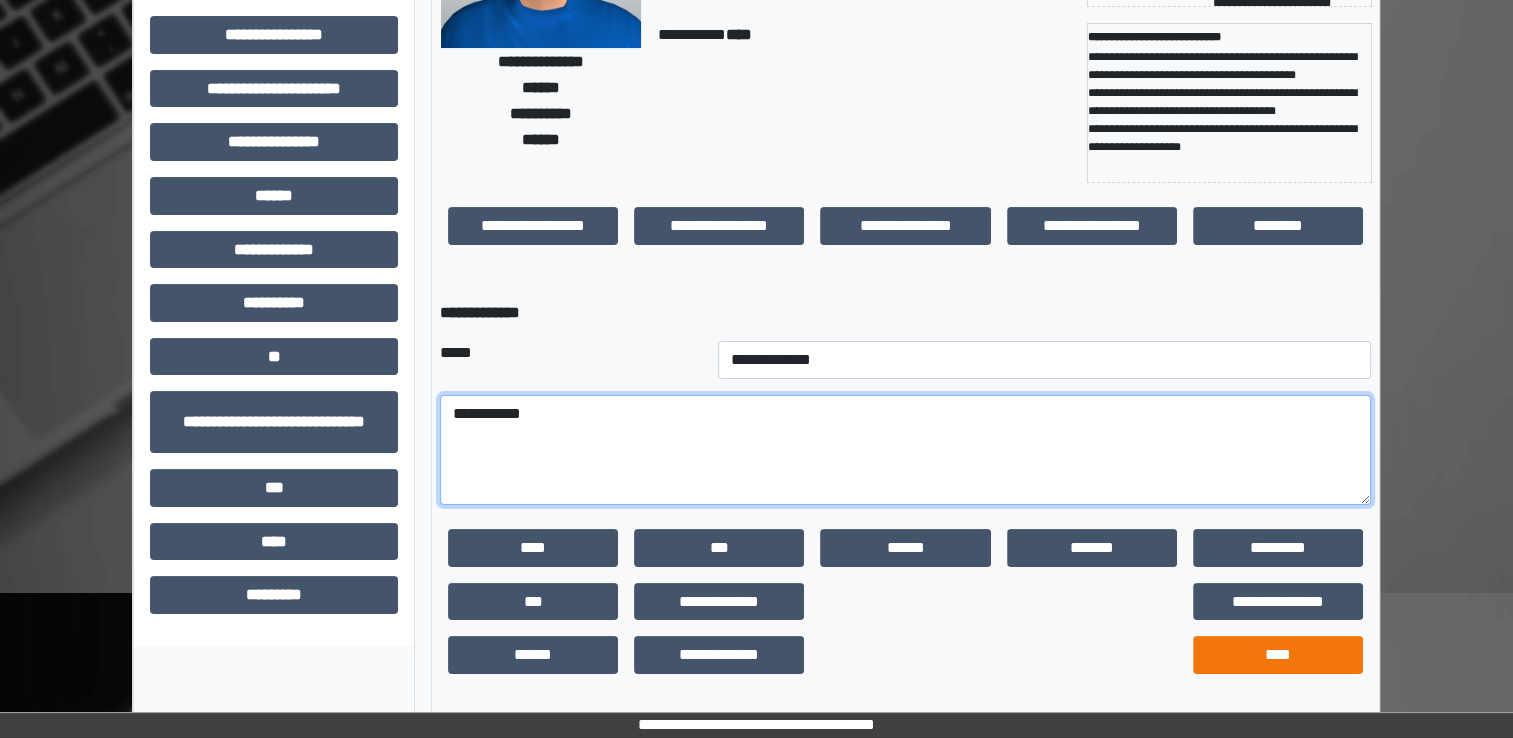 type on "**********" 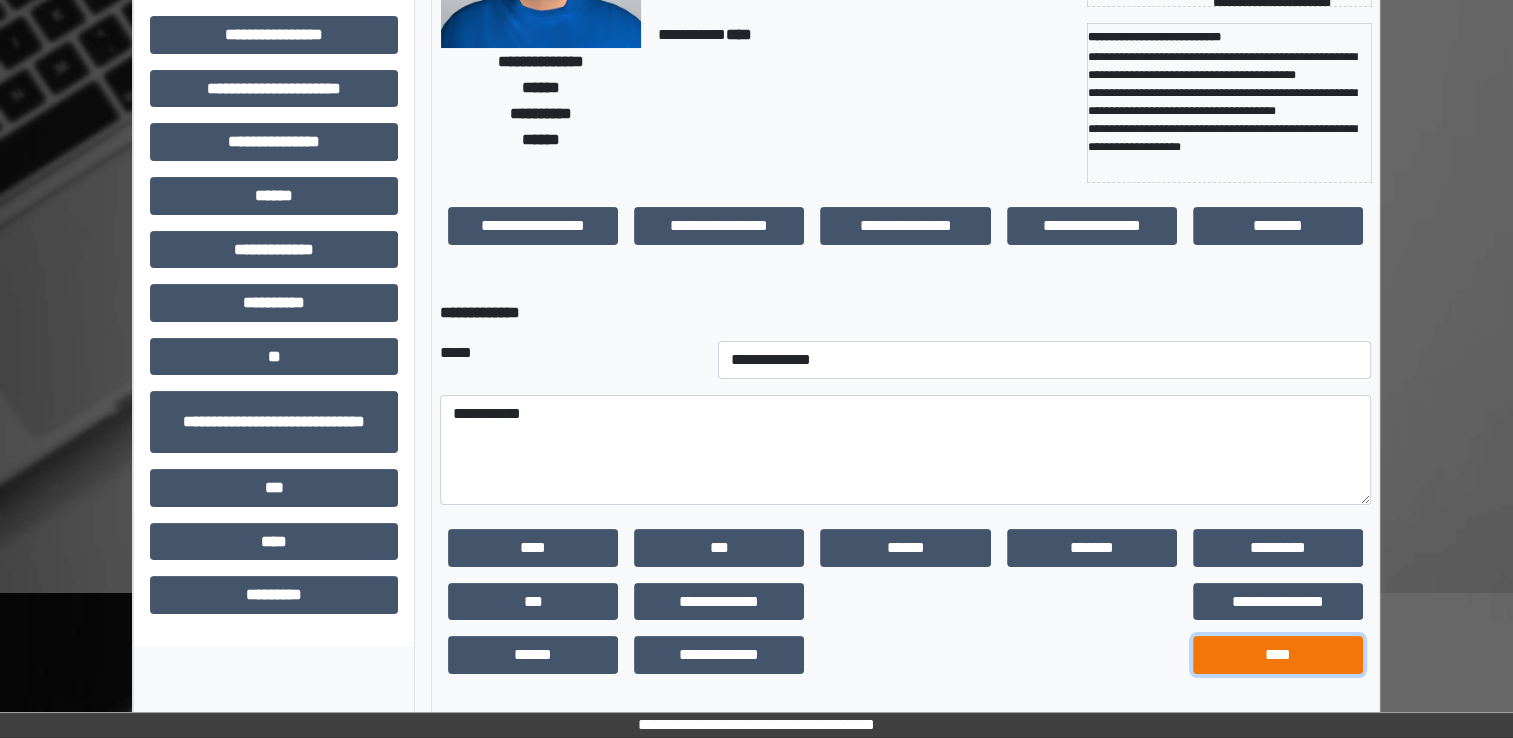 click on "****" at bounding box center [1278, 655] 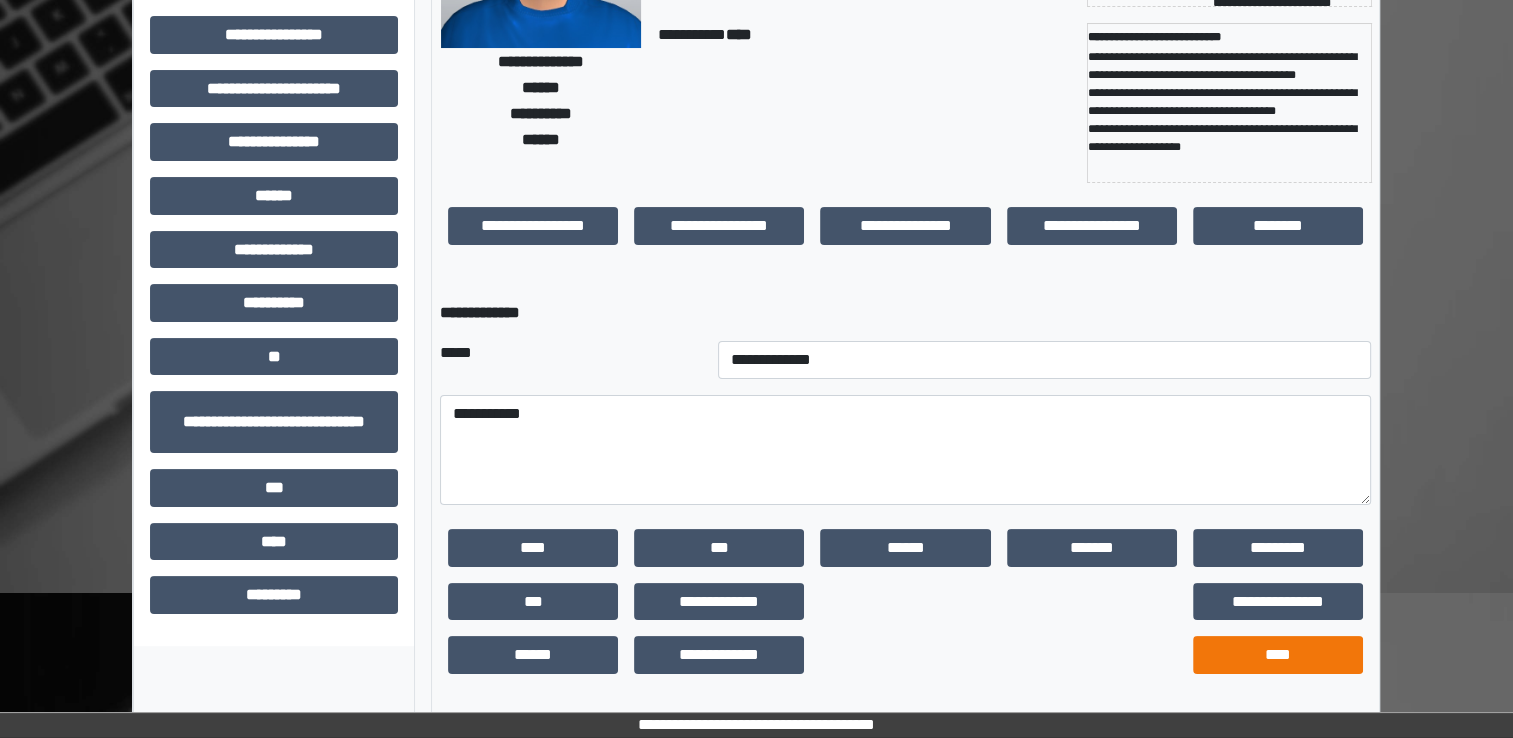 scroll, scrollTop: 184, scrollLeft: 0, axis: vertical 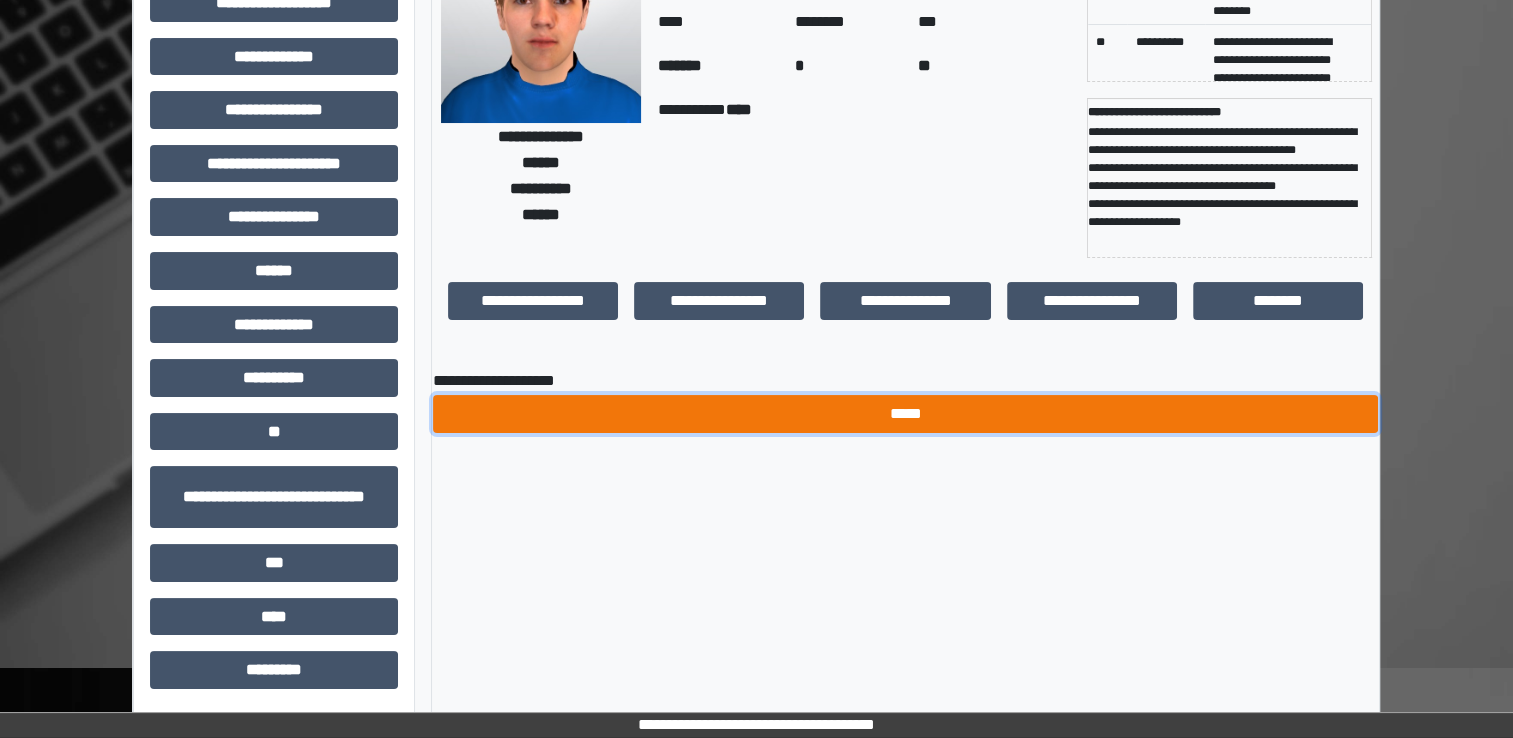 click on "*****" at bounding box center (905, 414) 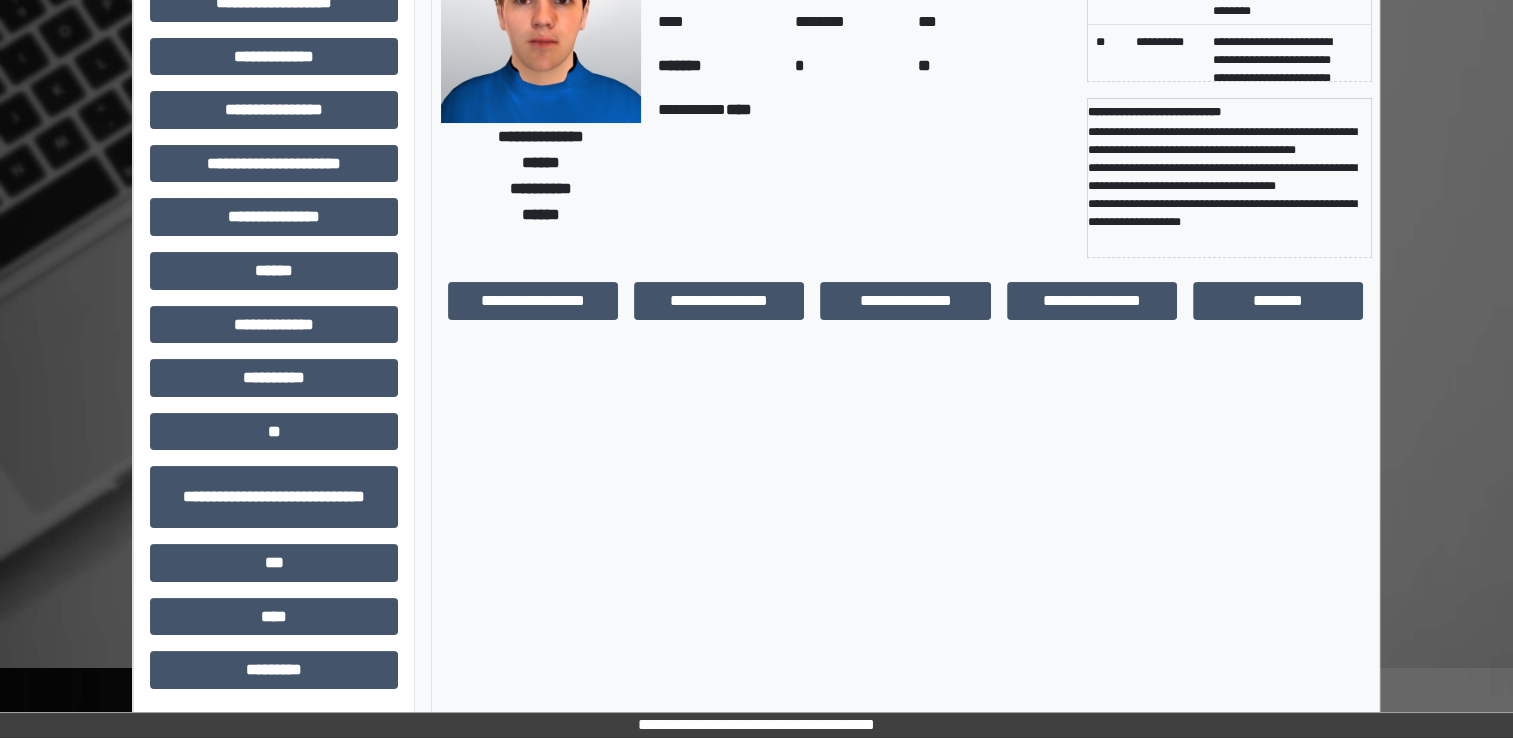 scroll, scrollTop: 0, scrollLeft: 0, axis: both 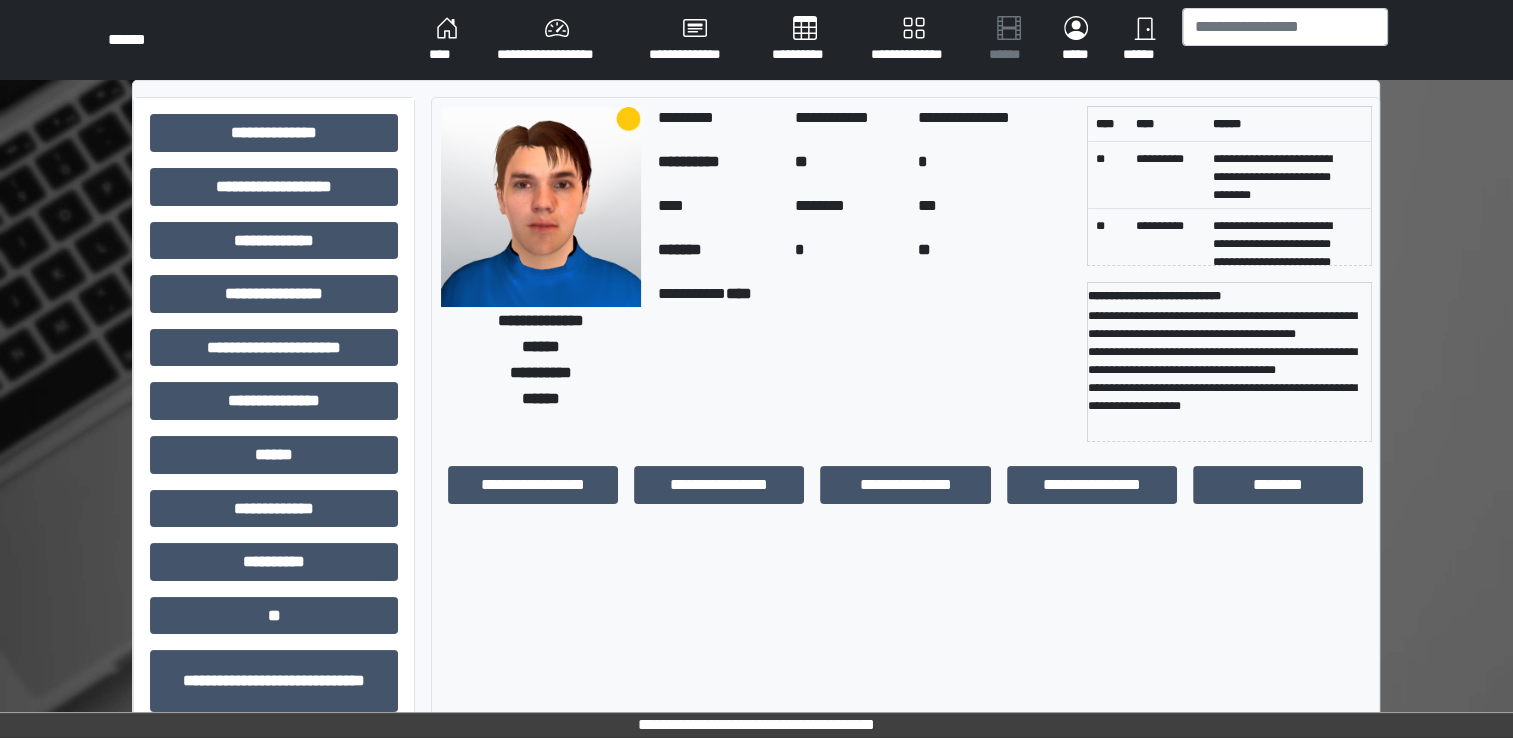 click on "****" at bounding box center [447, 40] 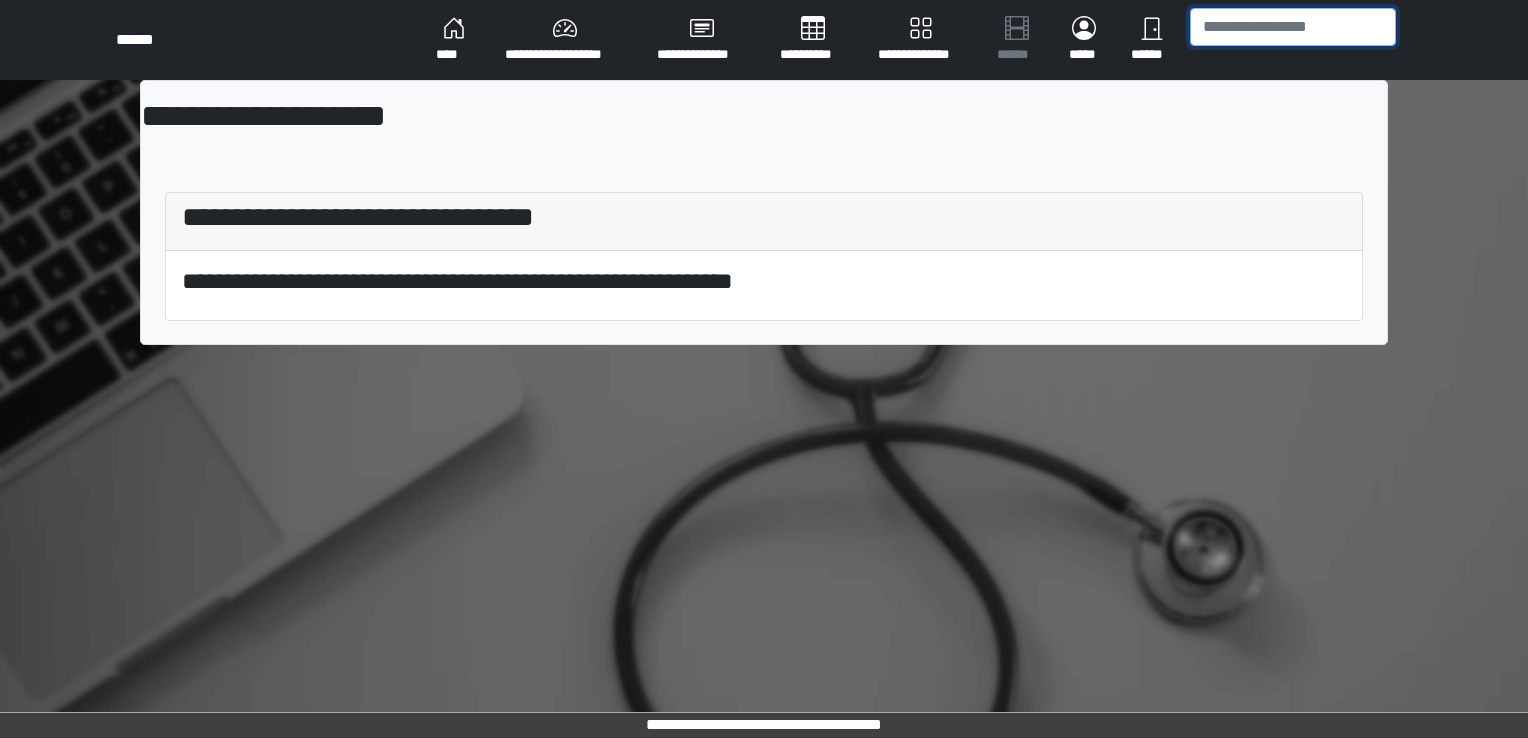 click at bounding box center (1293, 27) 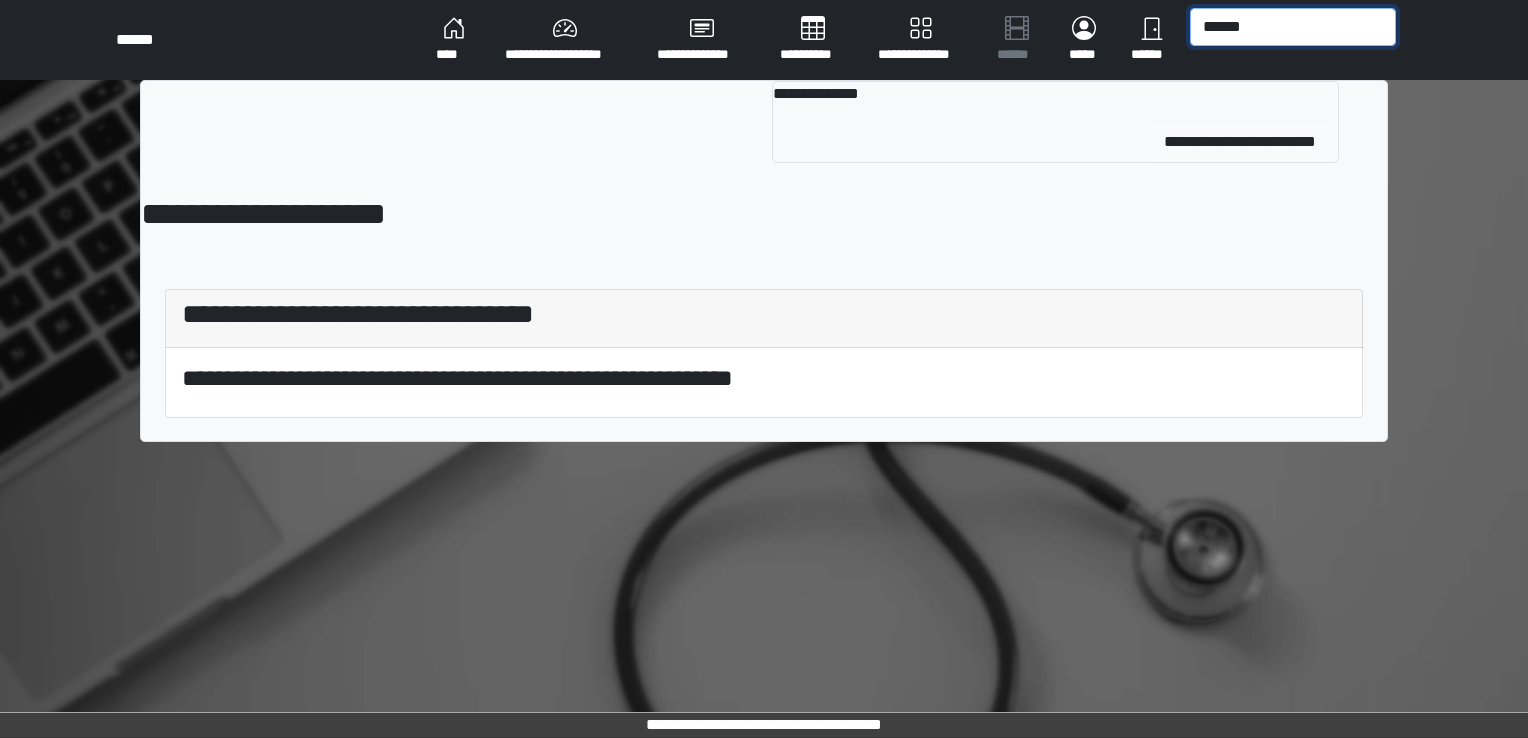 type on "******" 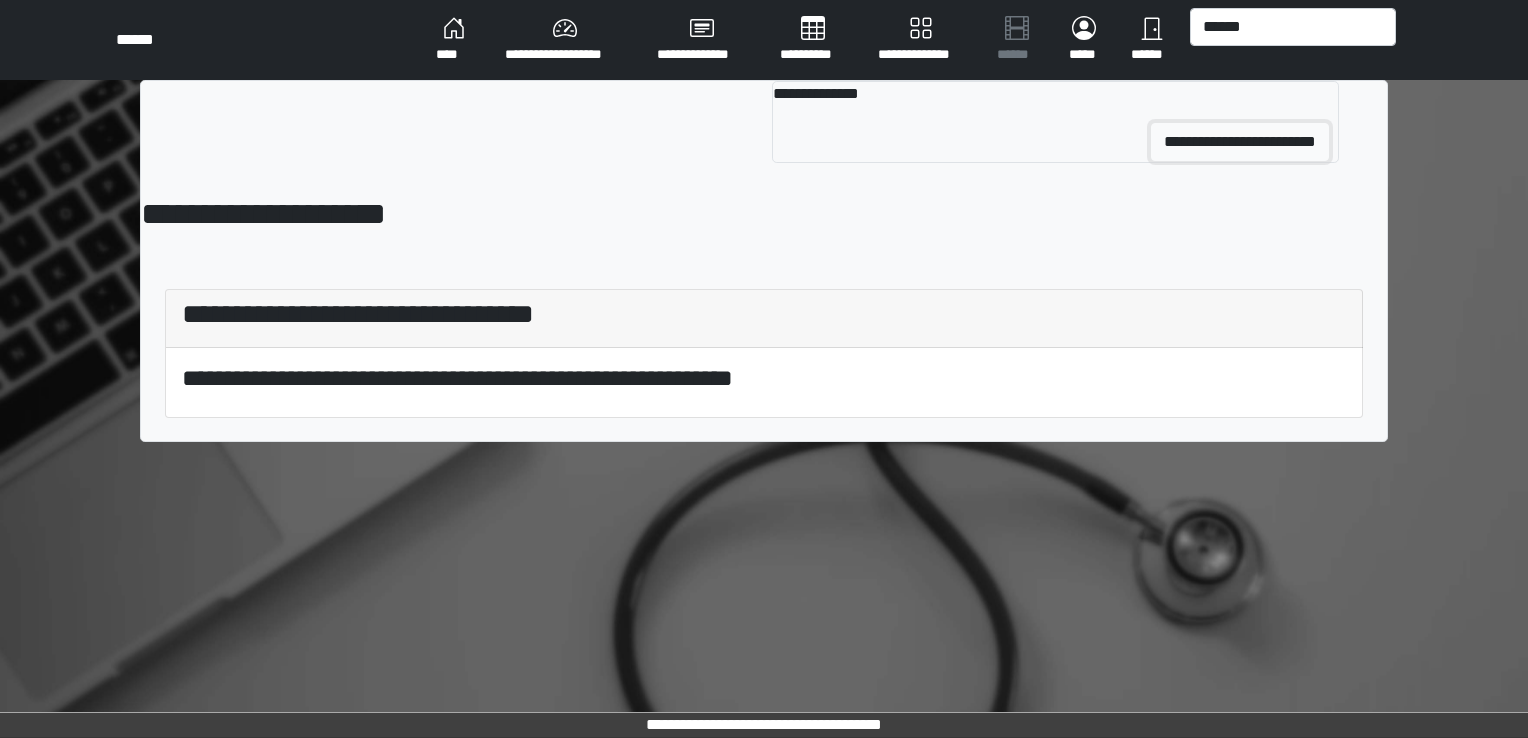 click on "**********" at bounding box center [1240, 142] 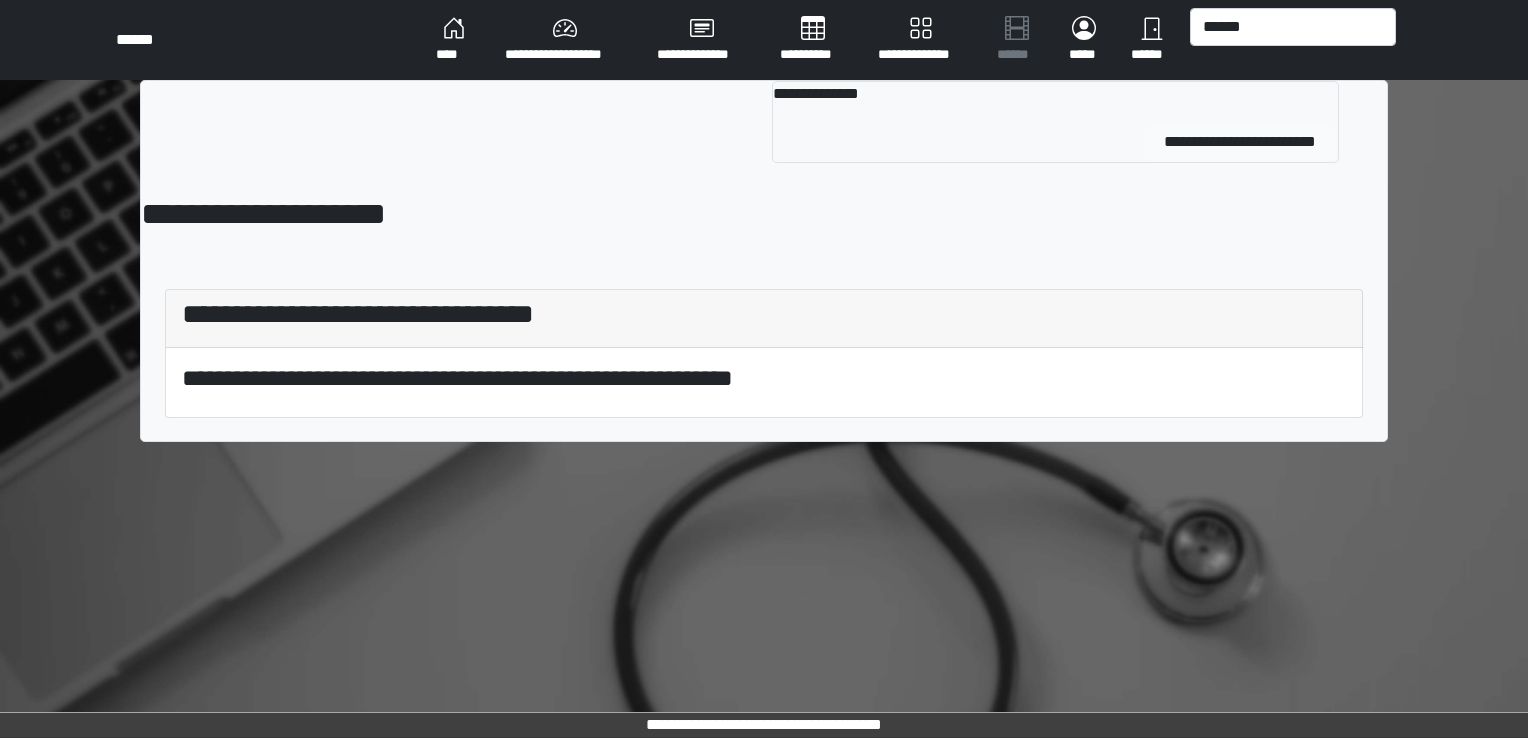 type 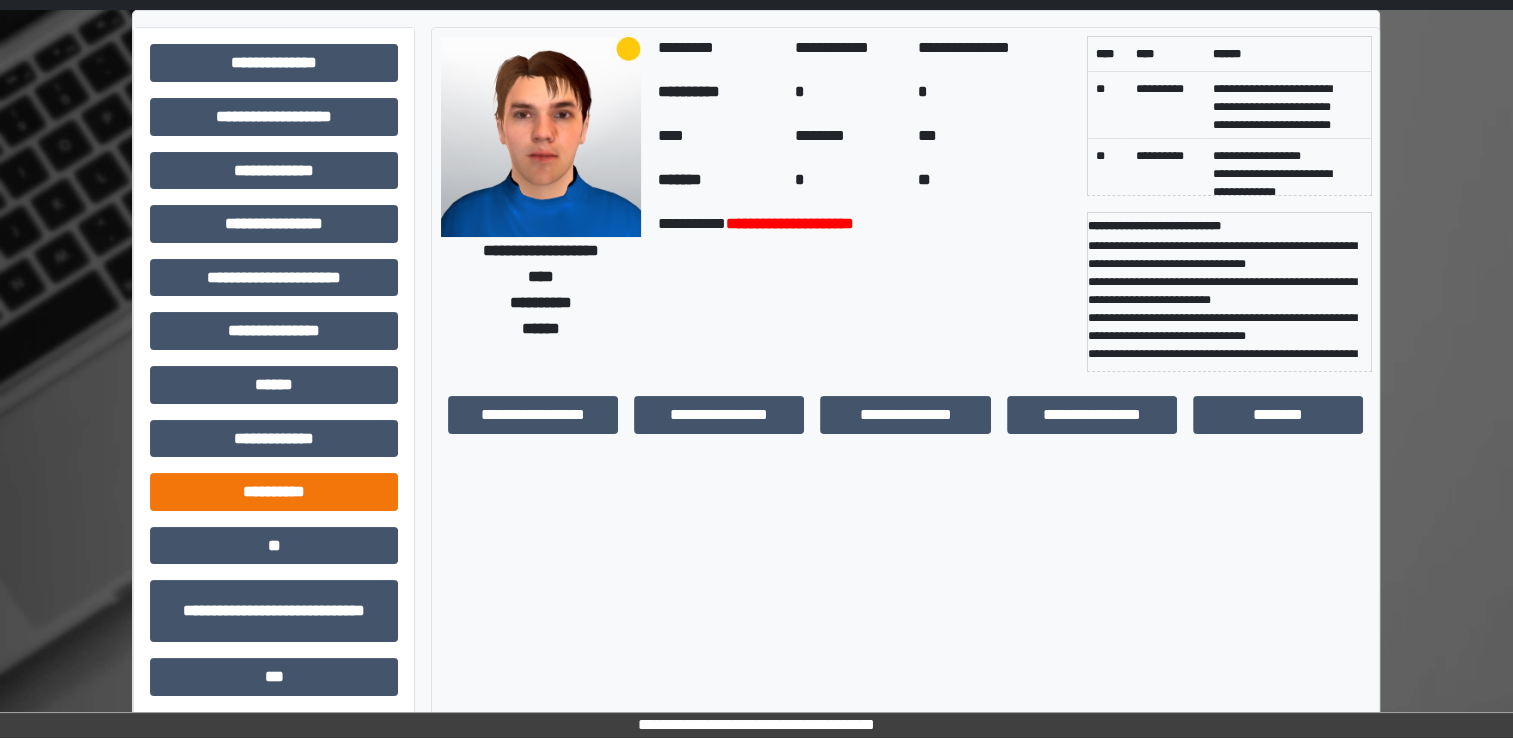 scroll, scrollTop: 184, scrollLeft: 0, axis: vertical 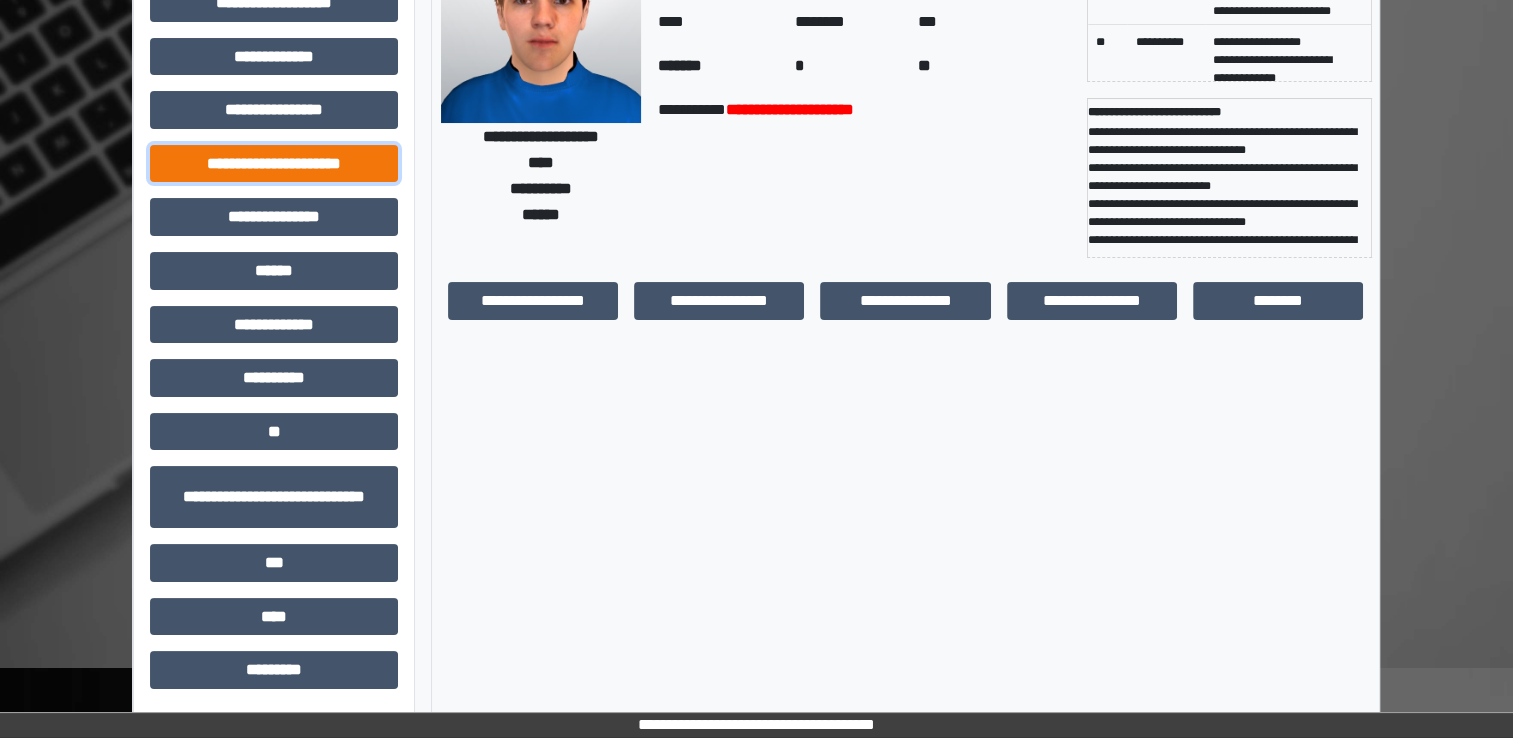 click on "**********" at bounding box center [274, 164] 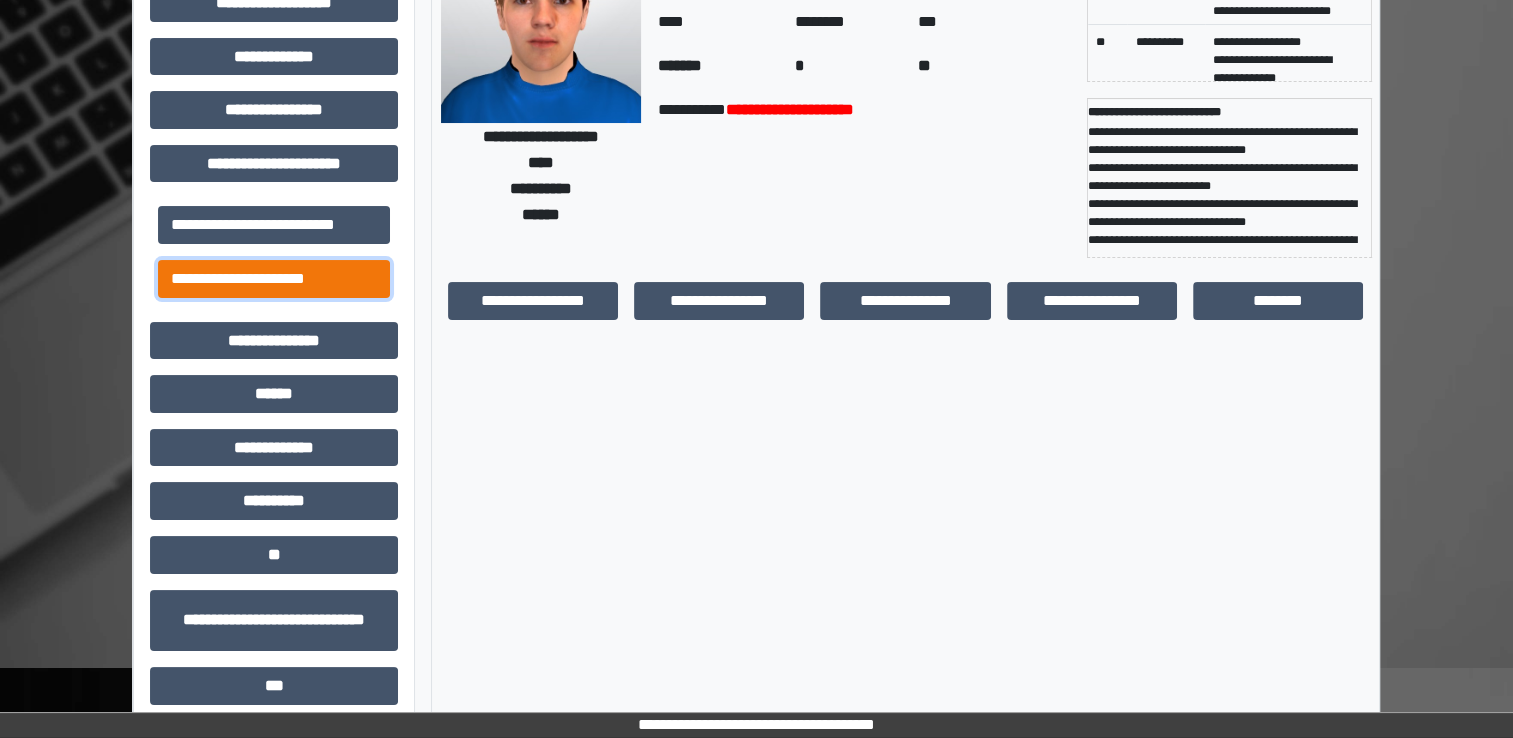 click on "**********" at bounding box center (274, 279) 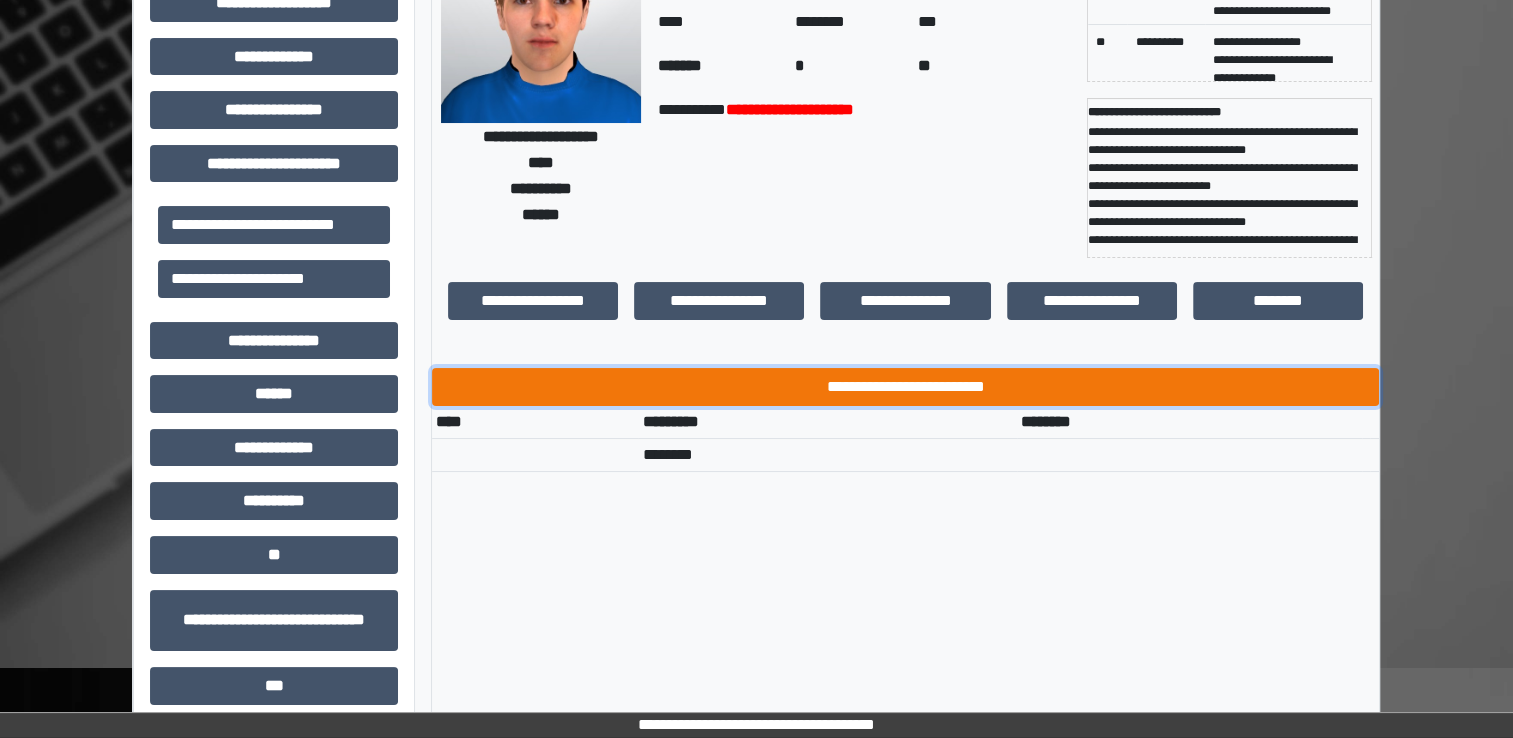 click on "**********" at bounding box center [905, 387] 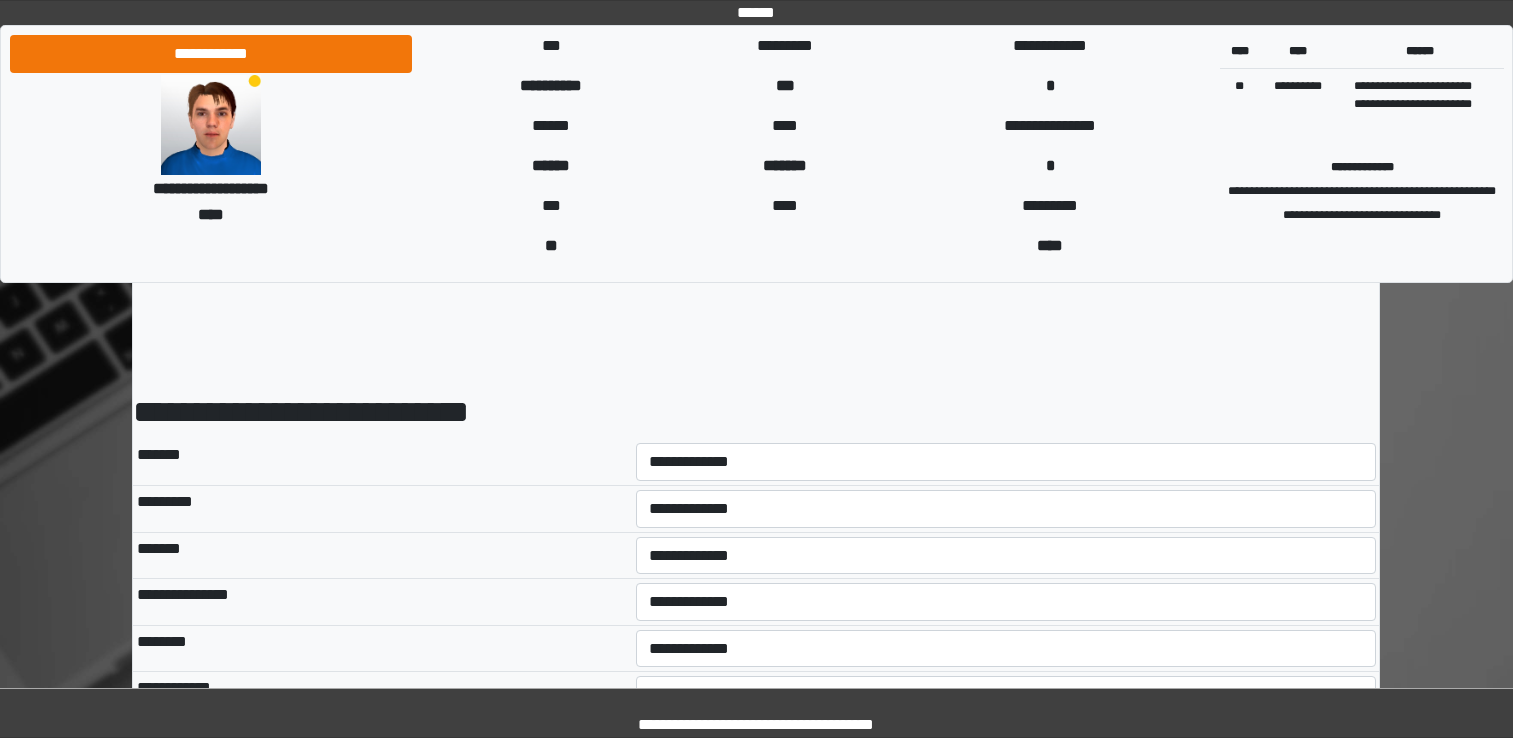 scroll, scrollTop: 0, scrollLeft: 0, axis: both 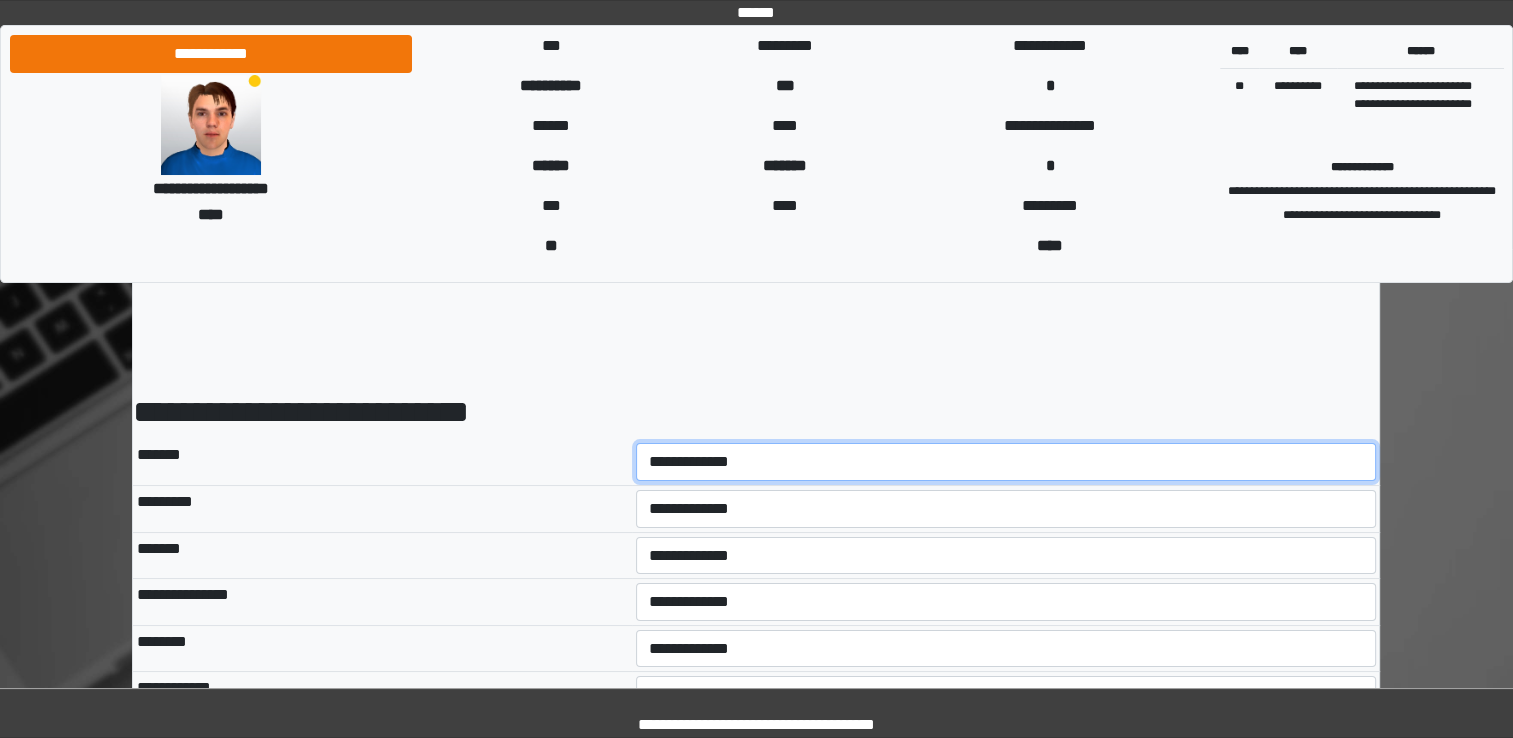 click on "**********" at bounding box center [1006, 462] 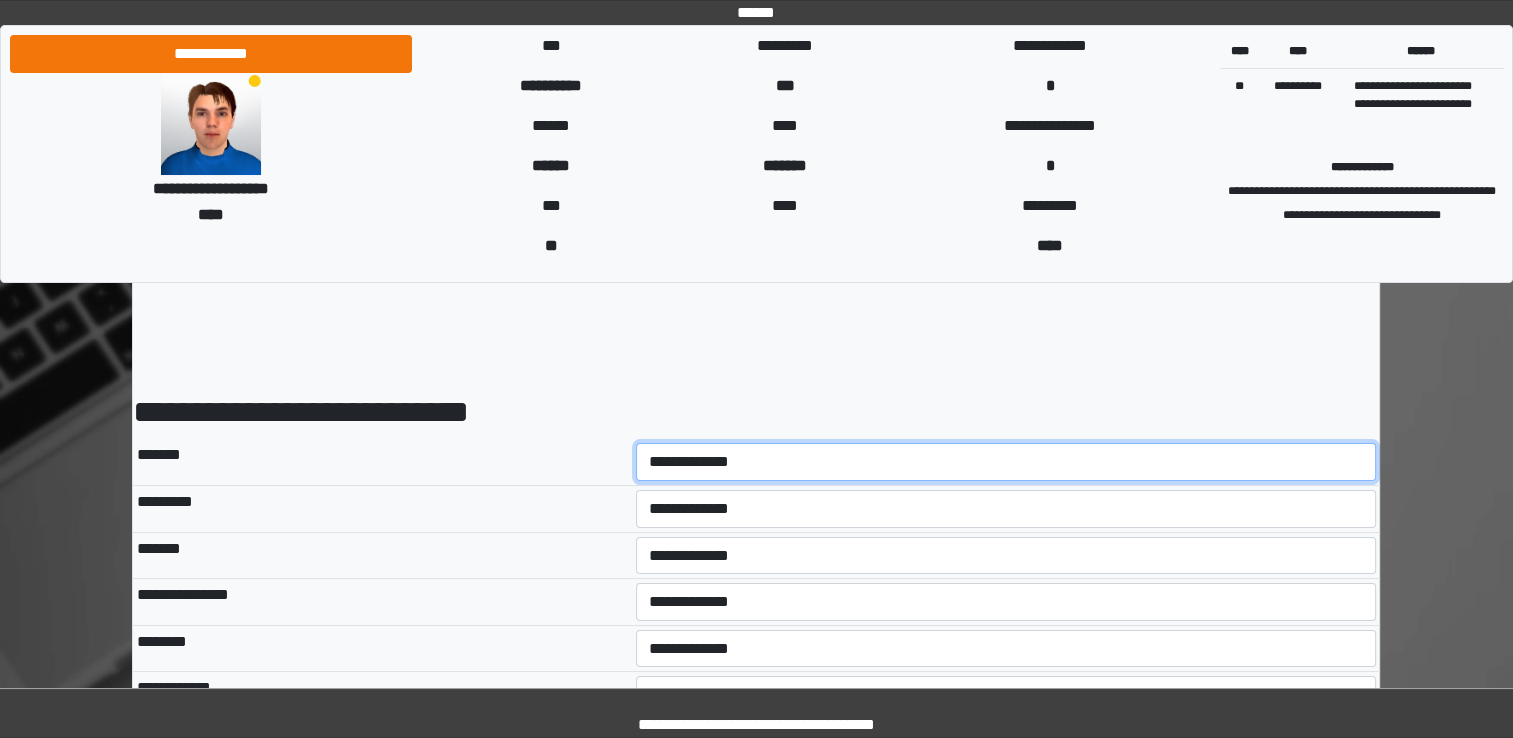 select on "*" 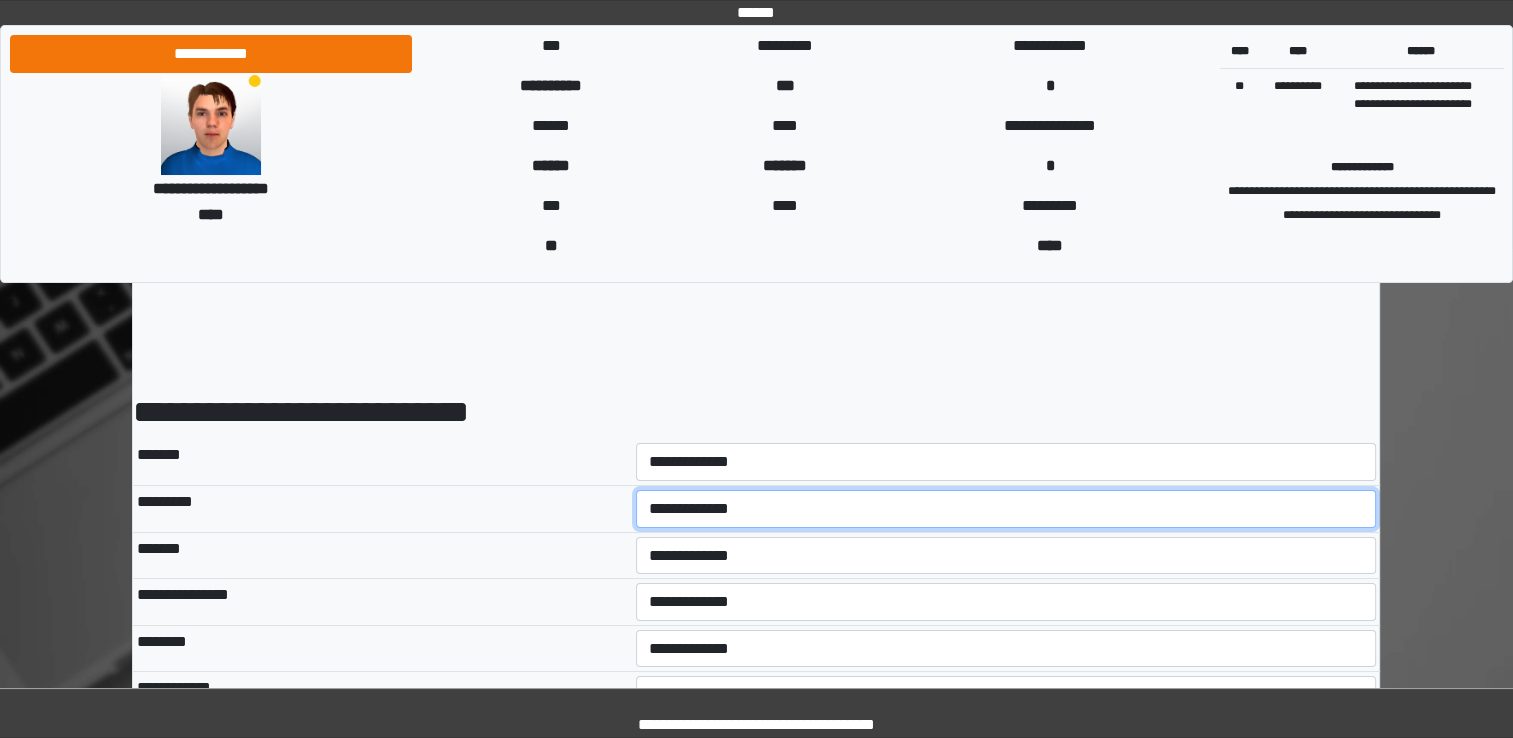 click on "**********" at bounding box center (1006, 509) 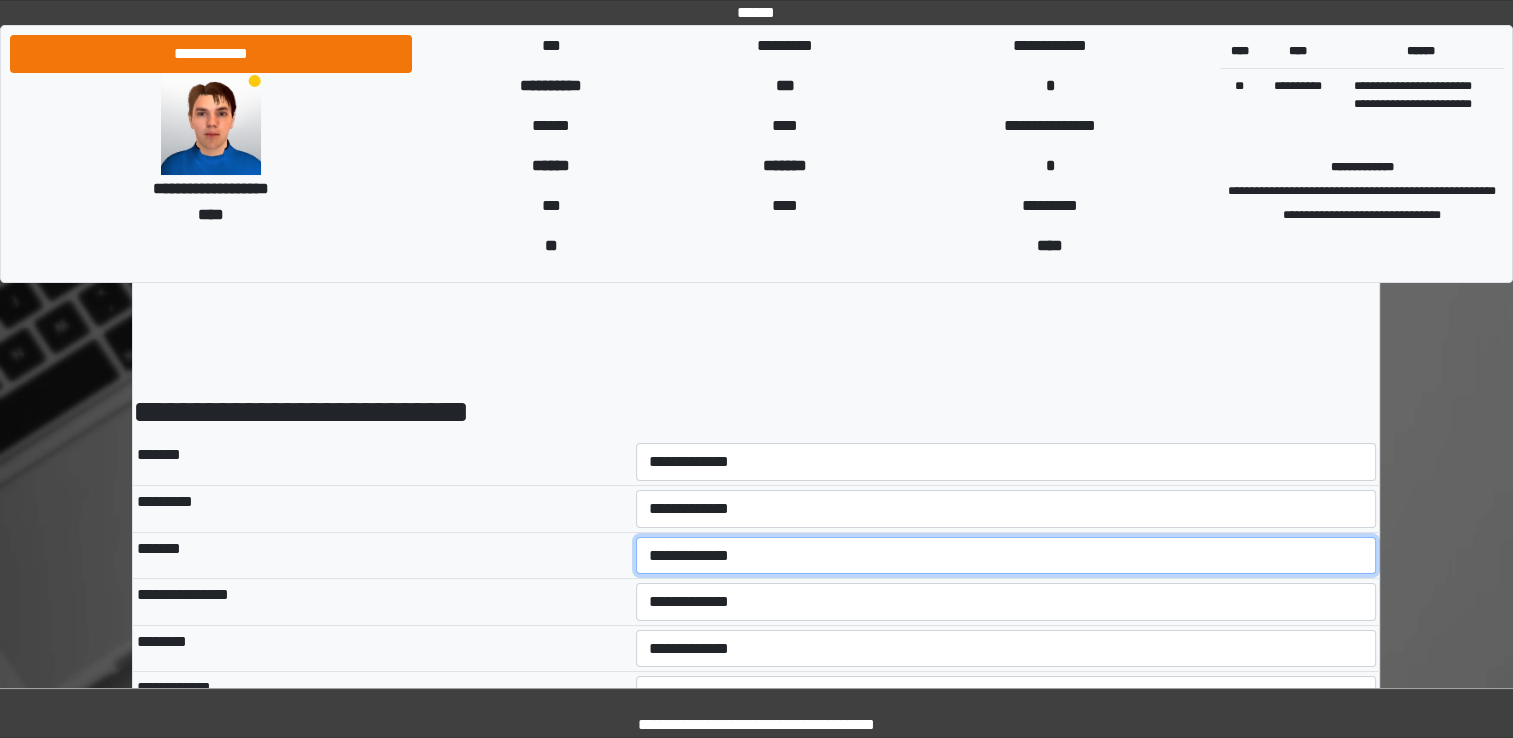 click on "**********" at bounding box center [1006, 556] 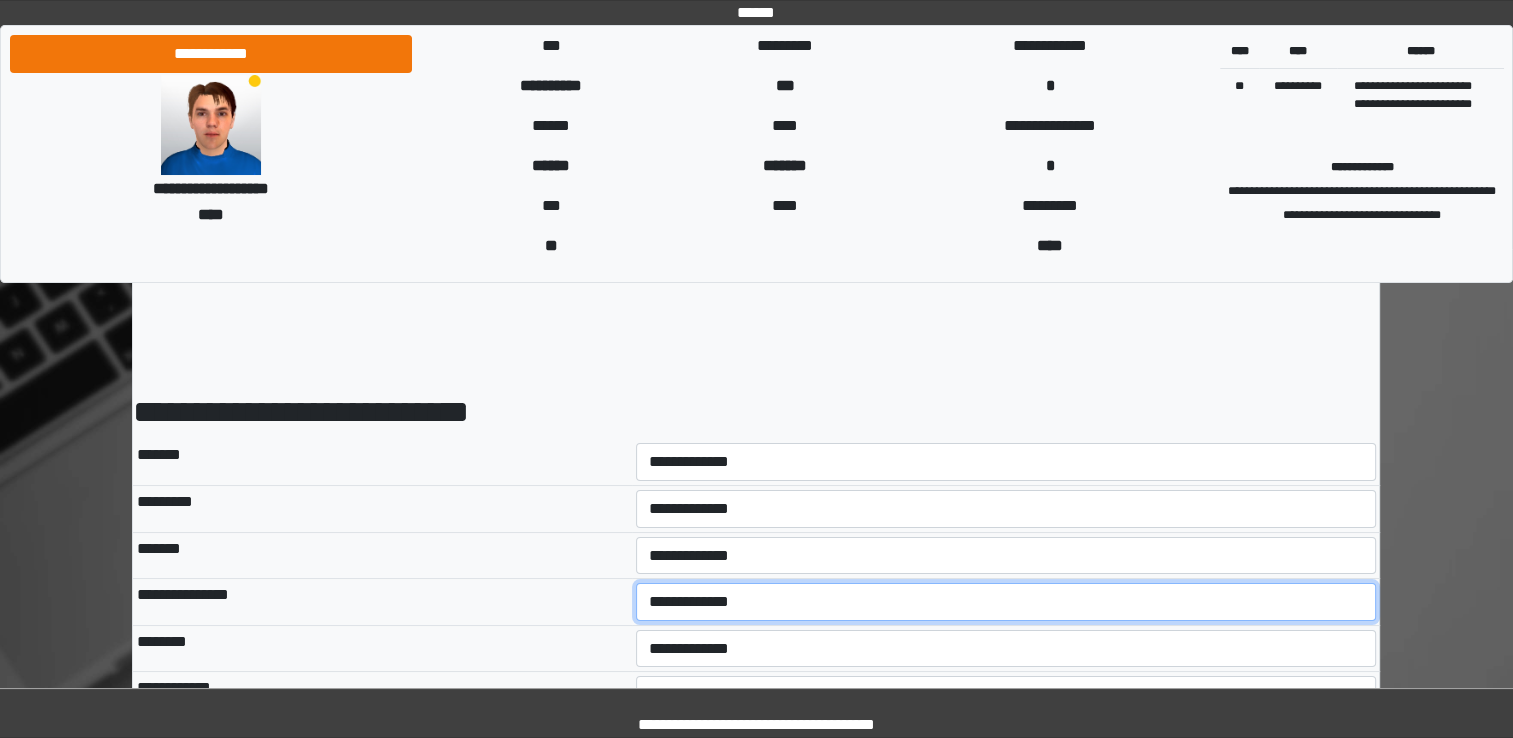 click on "**********" at bounding box center (1006, 602) 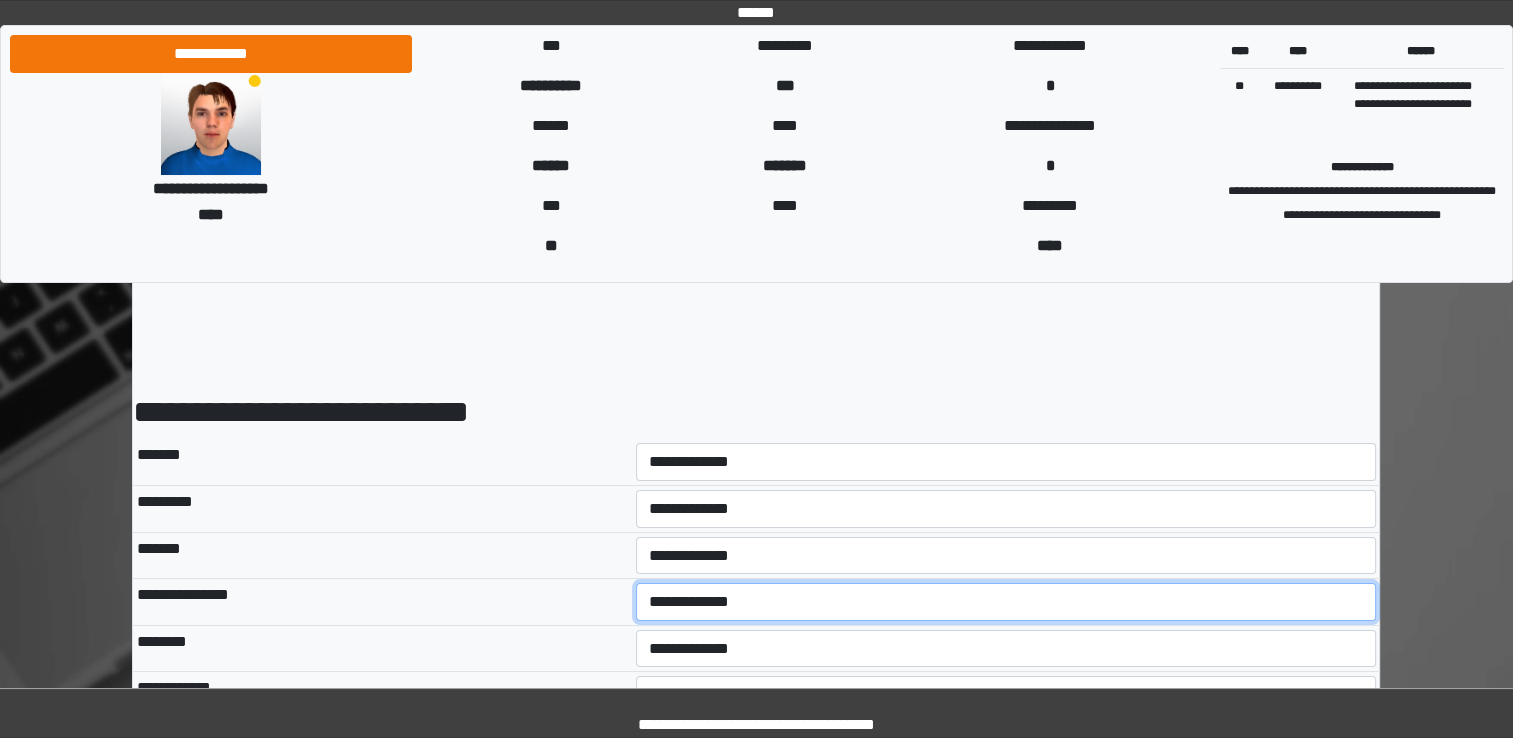 select on "*" 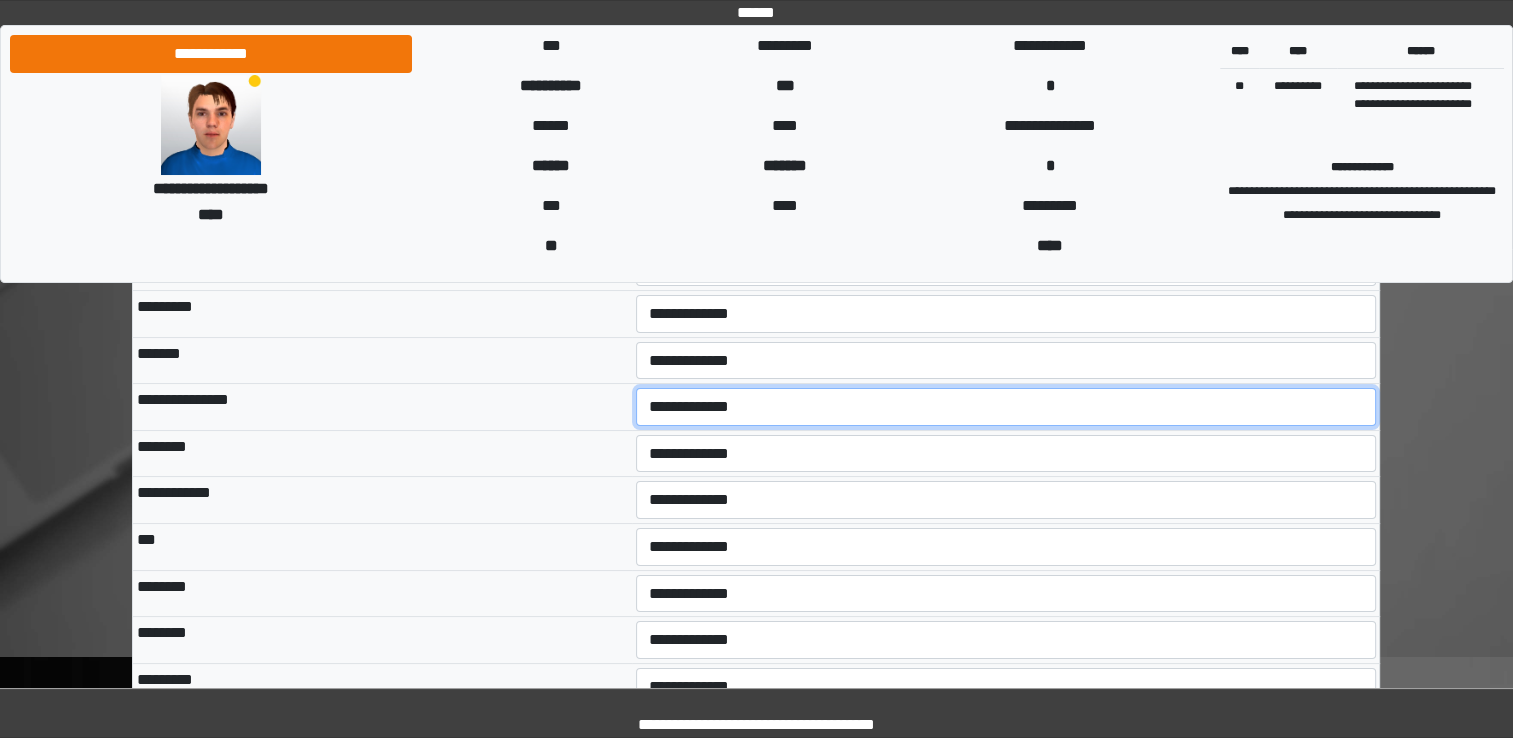 scroll, scrollTop: 107, scrollLeft: 0, axis: vertical 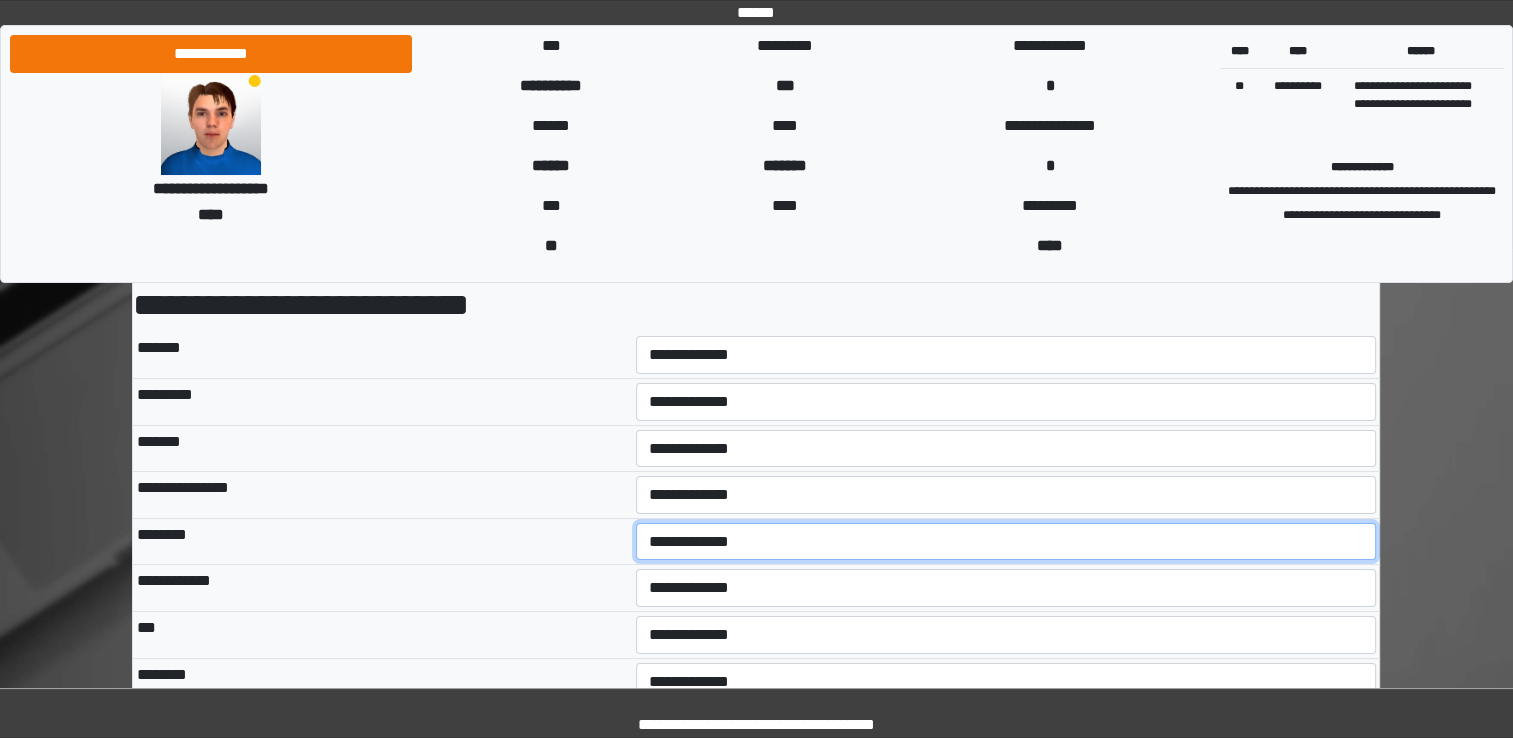 click on "**********" at bounding box center (1006, 542) 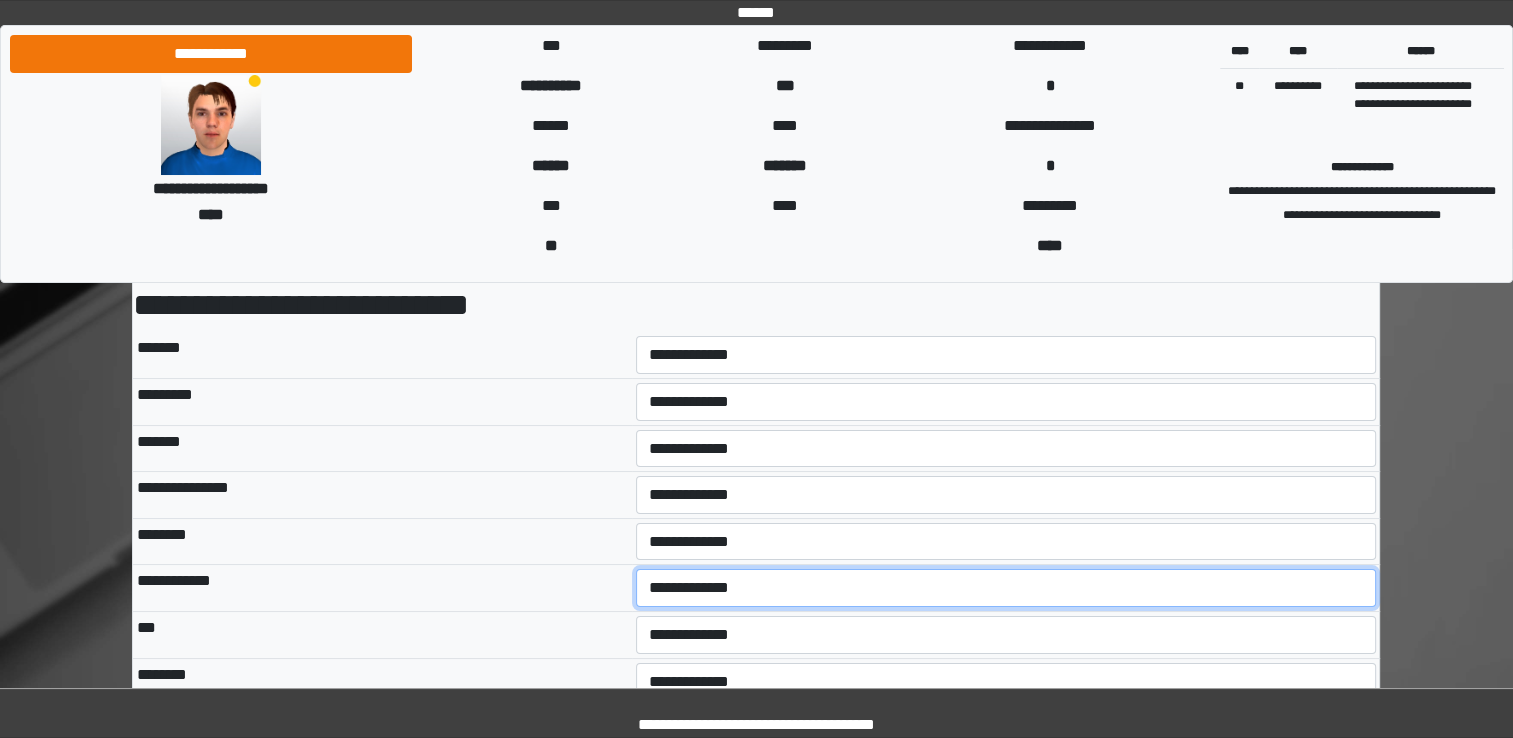 click on "**********" at bounding box center [1006, 588] 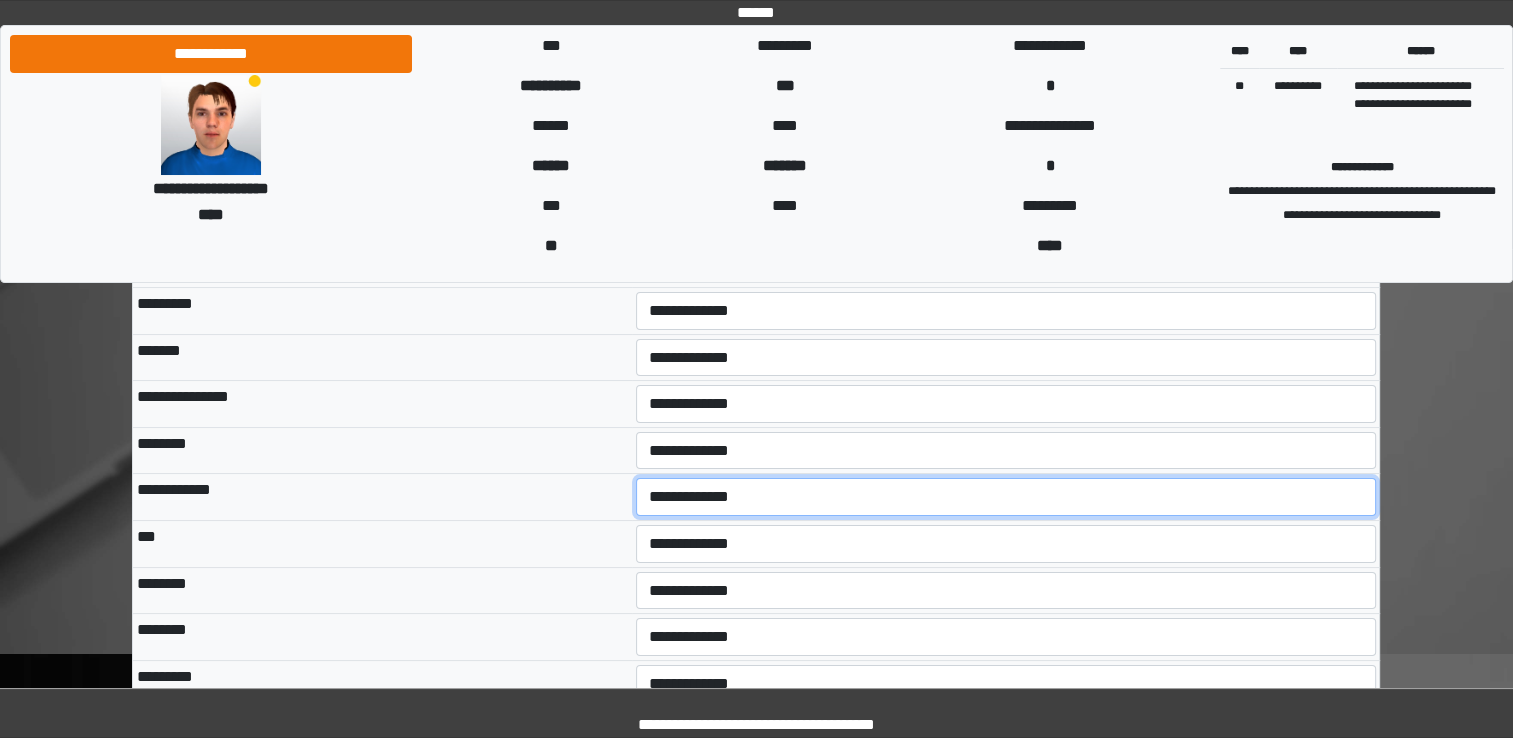 scroll, scrollTop: 203, scrollLeft: 0, axis: vertical 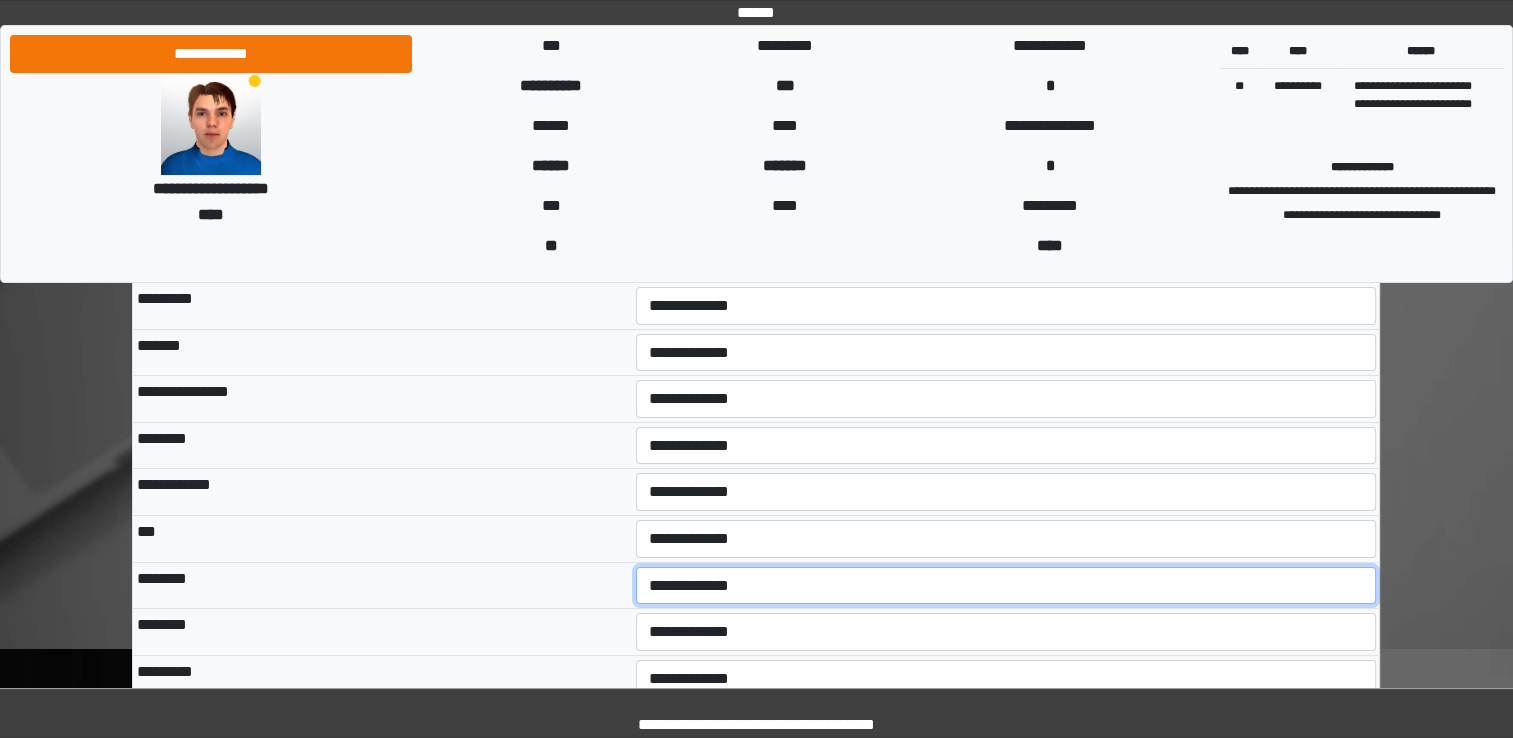 click on "**********" at bounding box center [1006, 586] 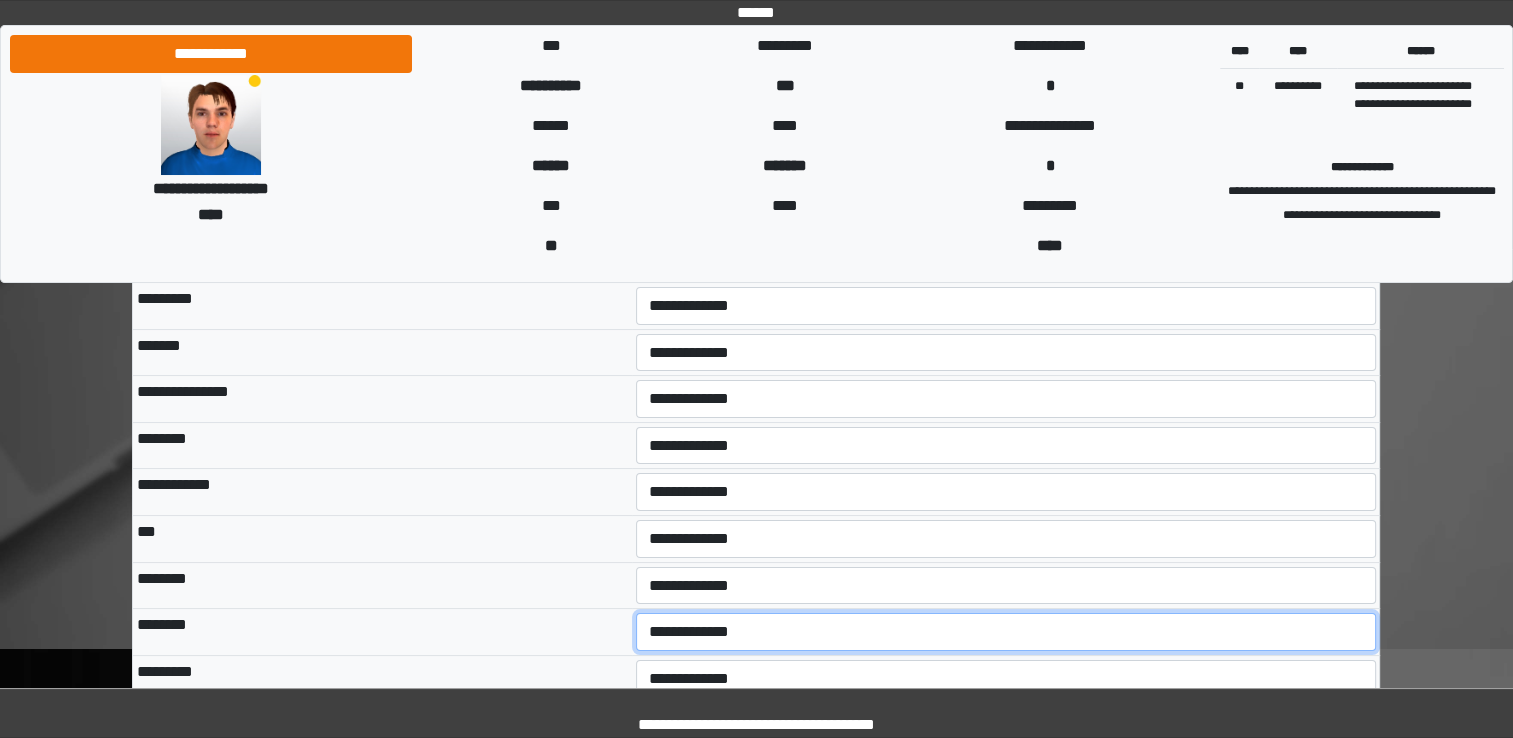 click on "**********" at bounding box center [1006, 632] 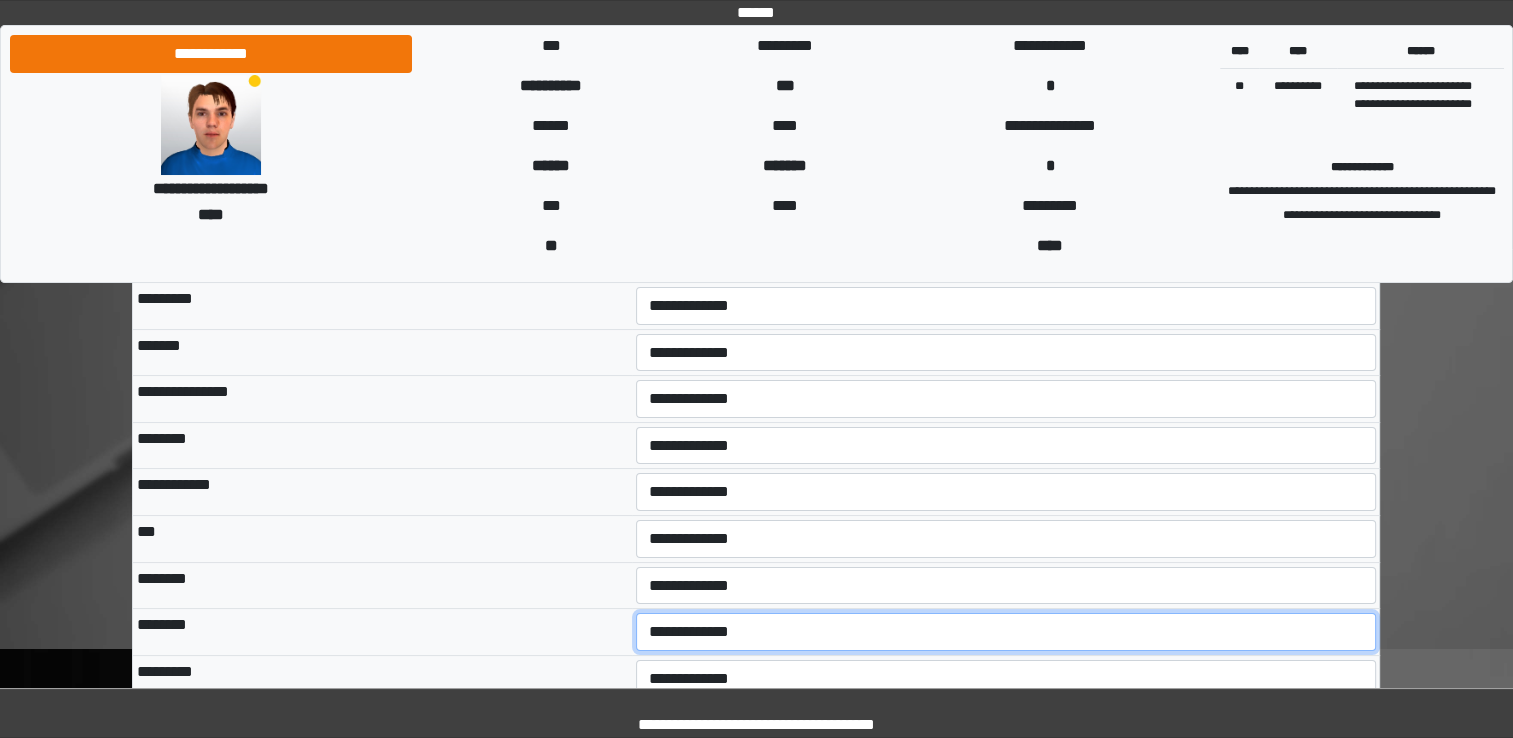 select on "*" 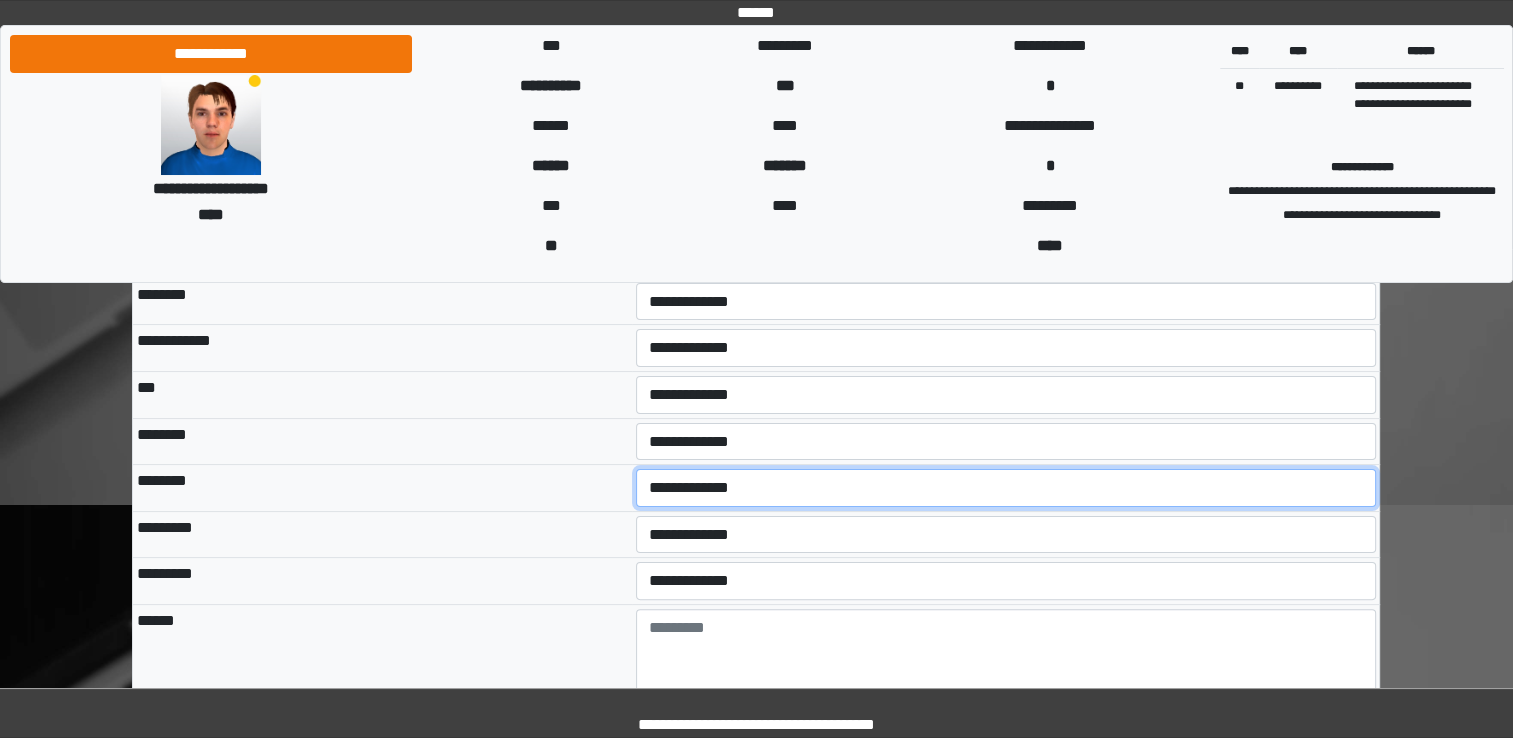scroll, scrollTop: 350, scrollLeft: 0, axis: vertical 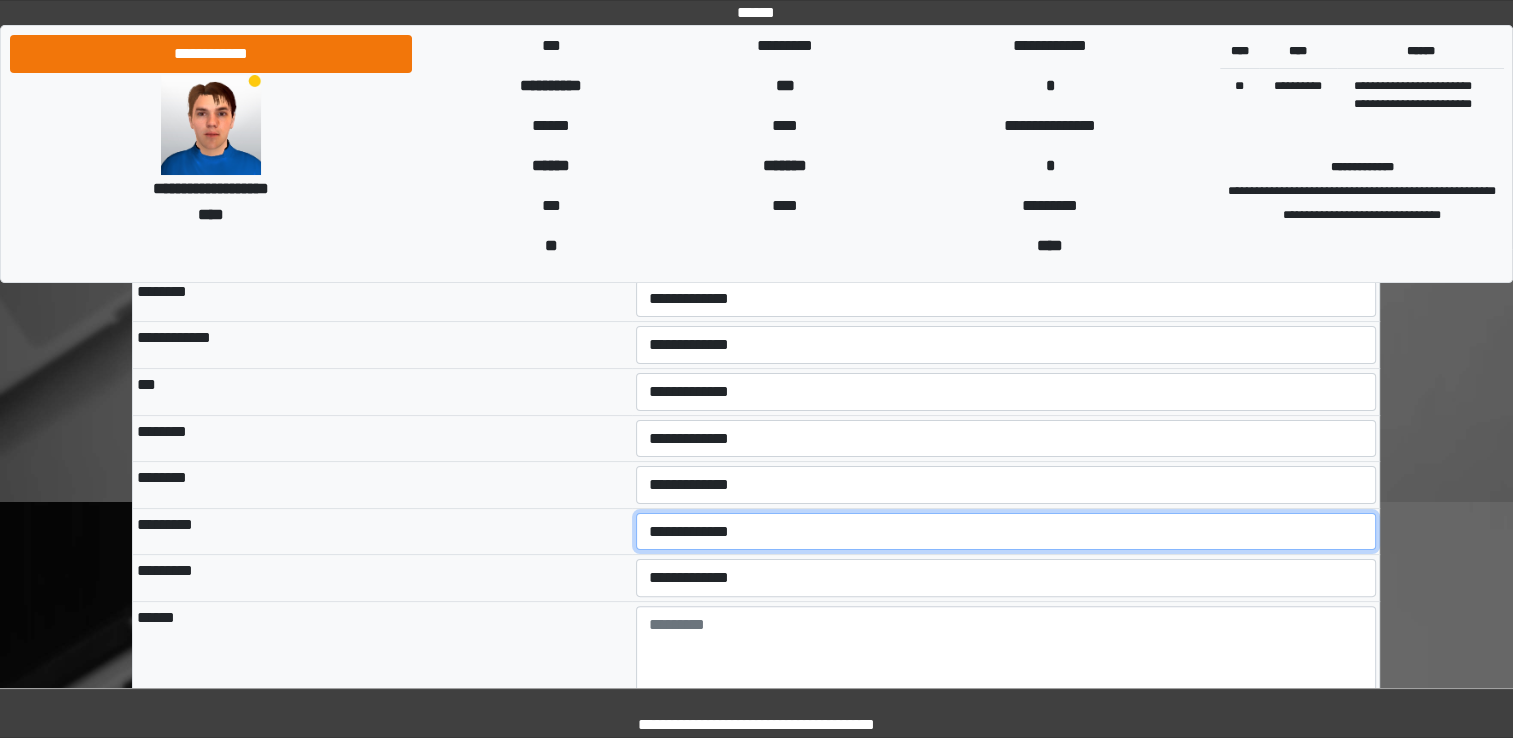 click on "**********" at bounding box center [1006, 532] 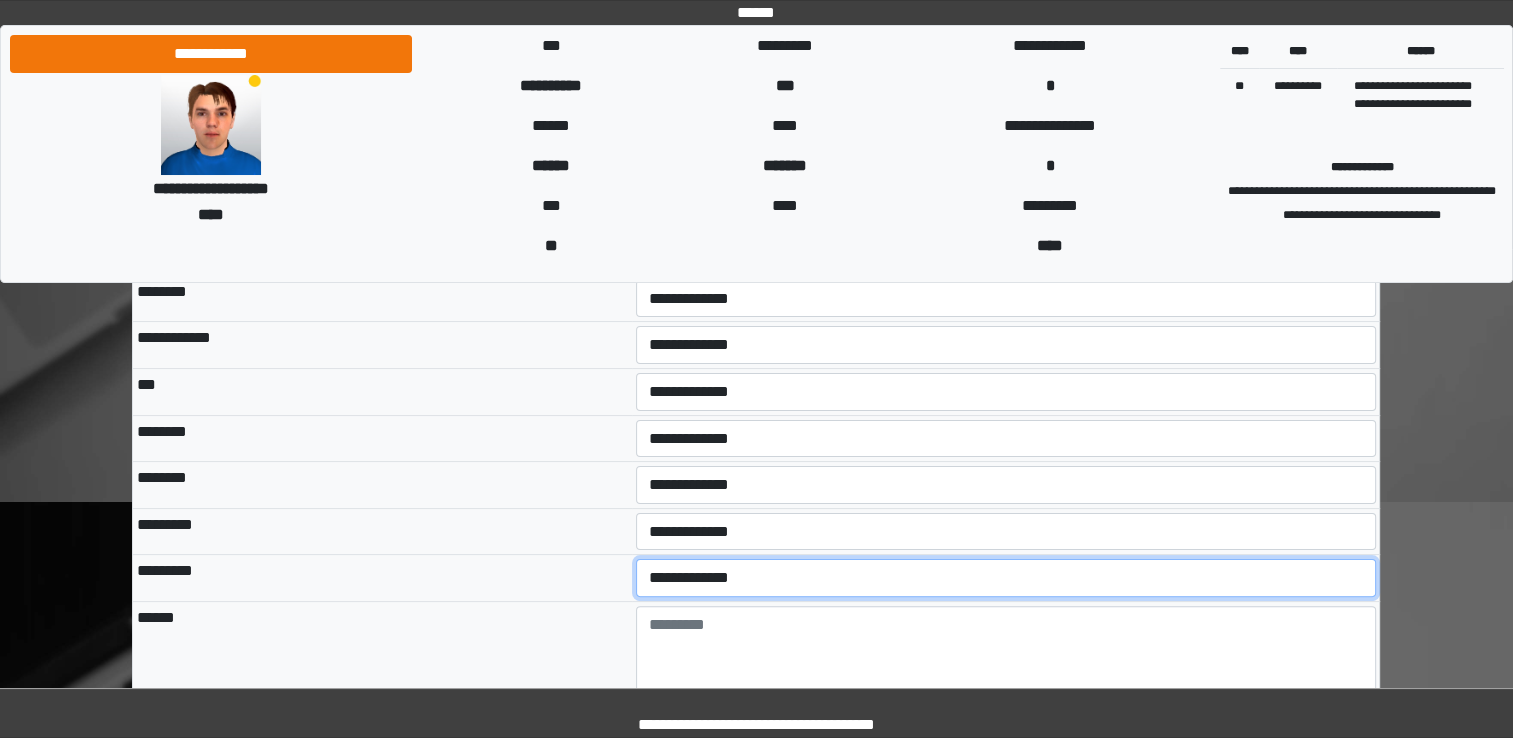 click on "**********" at bounding box center (1006, 578) 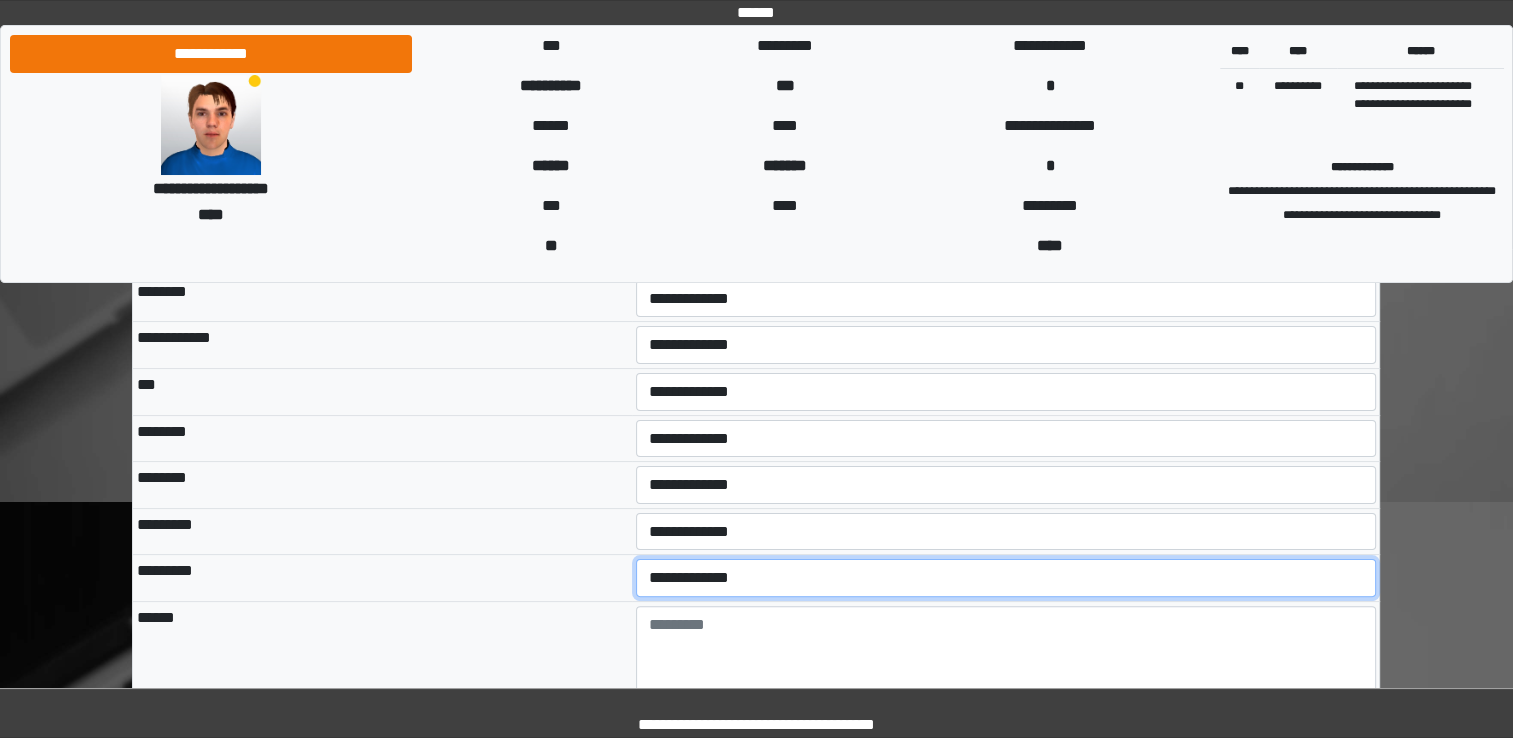 scroll, scrollTop: 520, scrollLeft: 0, axis: vertical 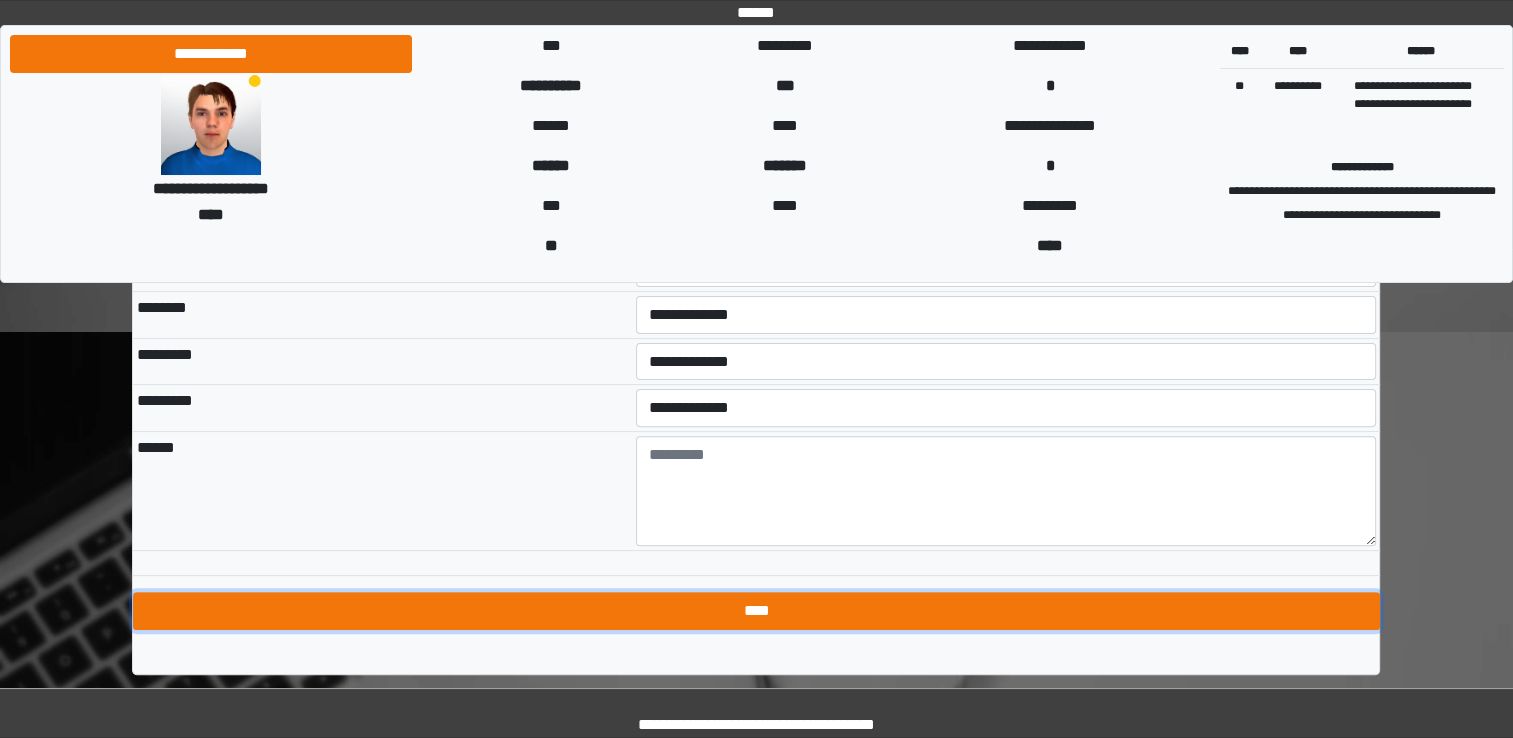 click on "****" at bounding box center (756, 611) 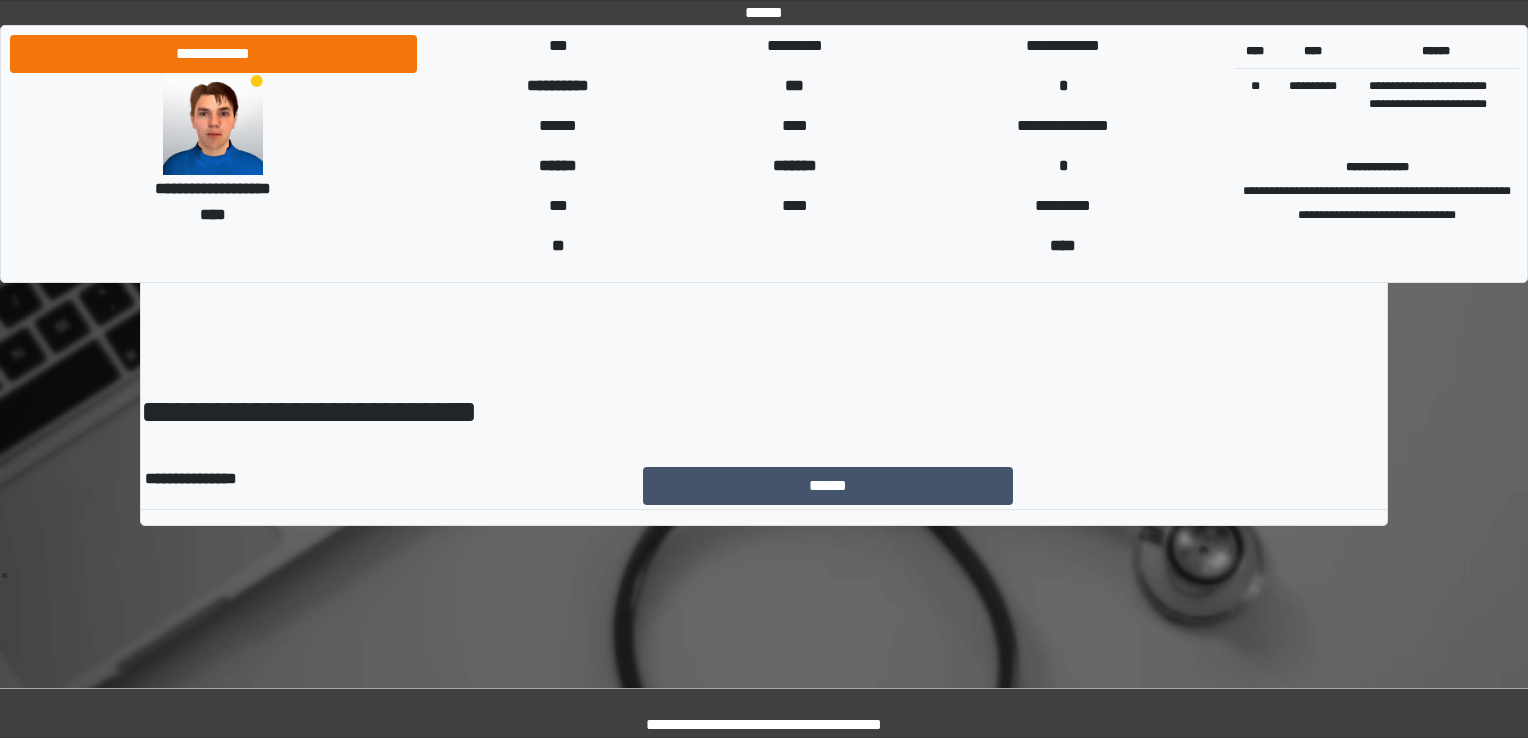 scroll, scrollTop: 0, scrollLeft: 0, axis: both 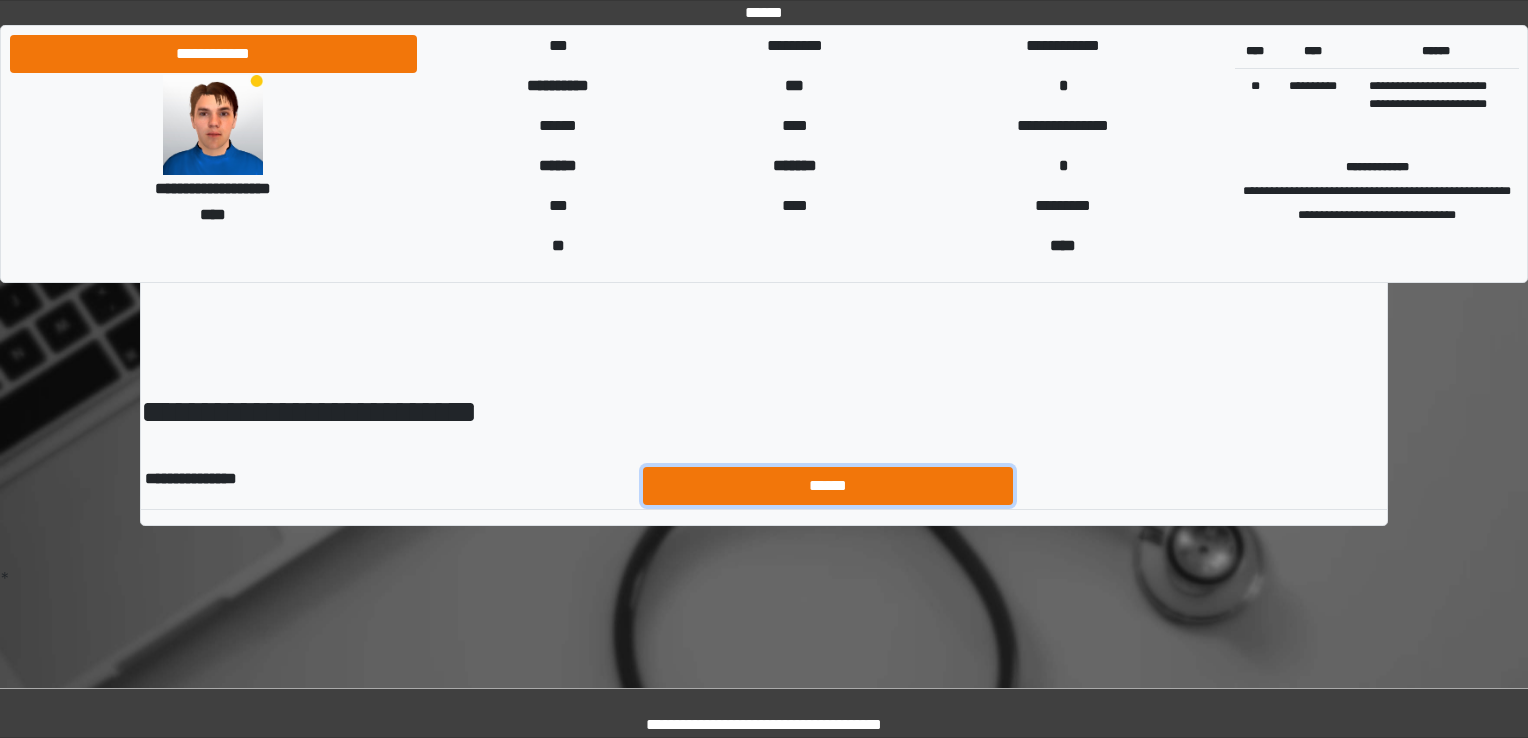 click on "******" at bounding box center (828, 486) 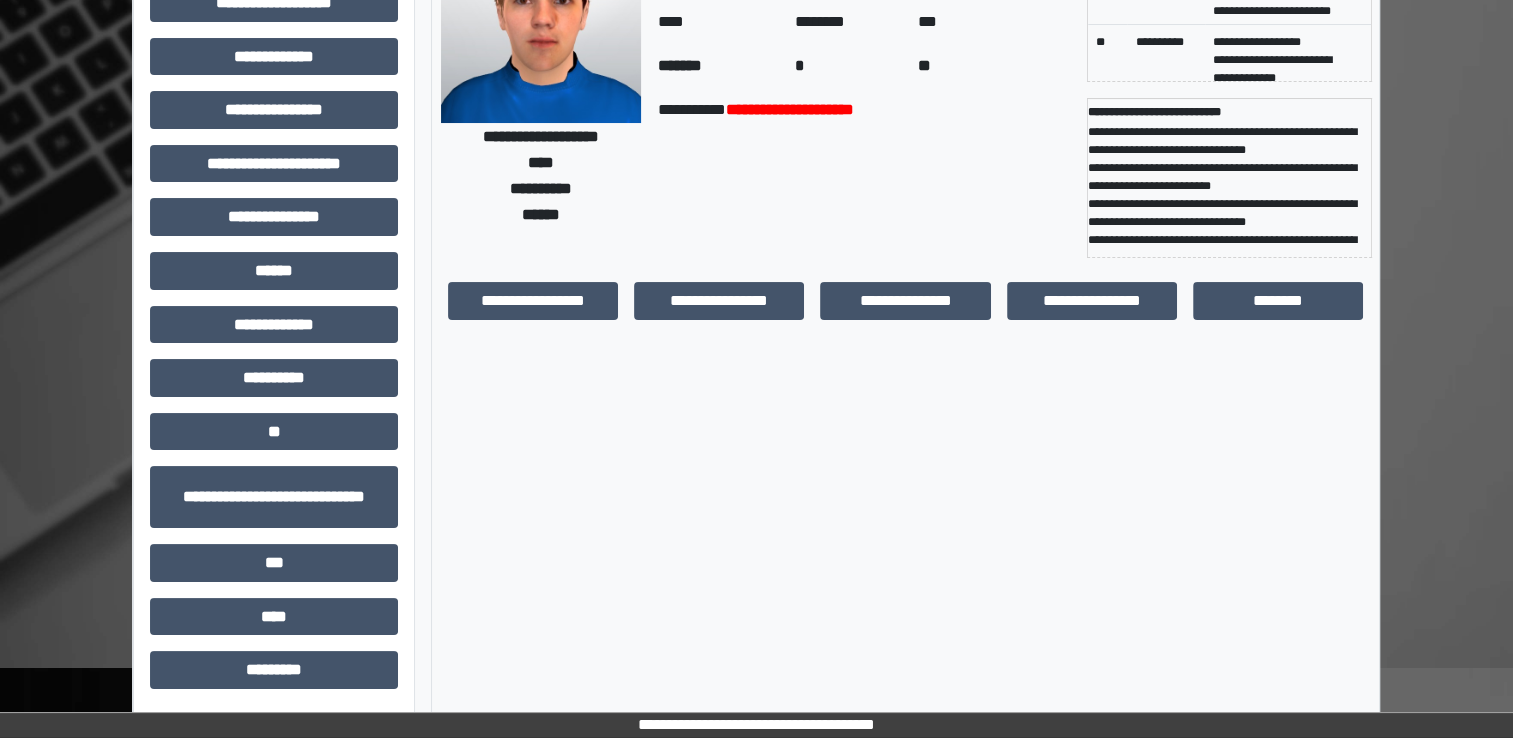 scroll, scrollTop: 100, scrollLeft: 0, axis: vertical 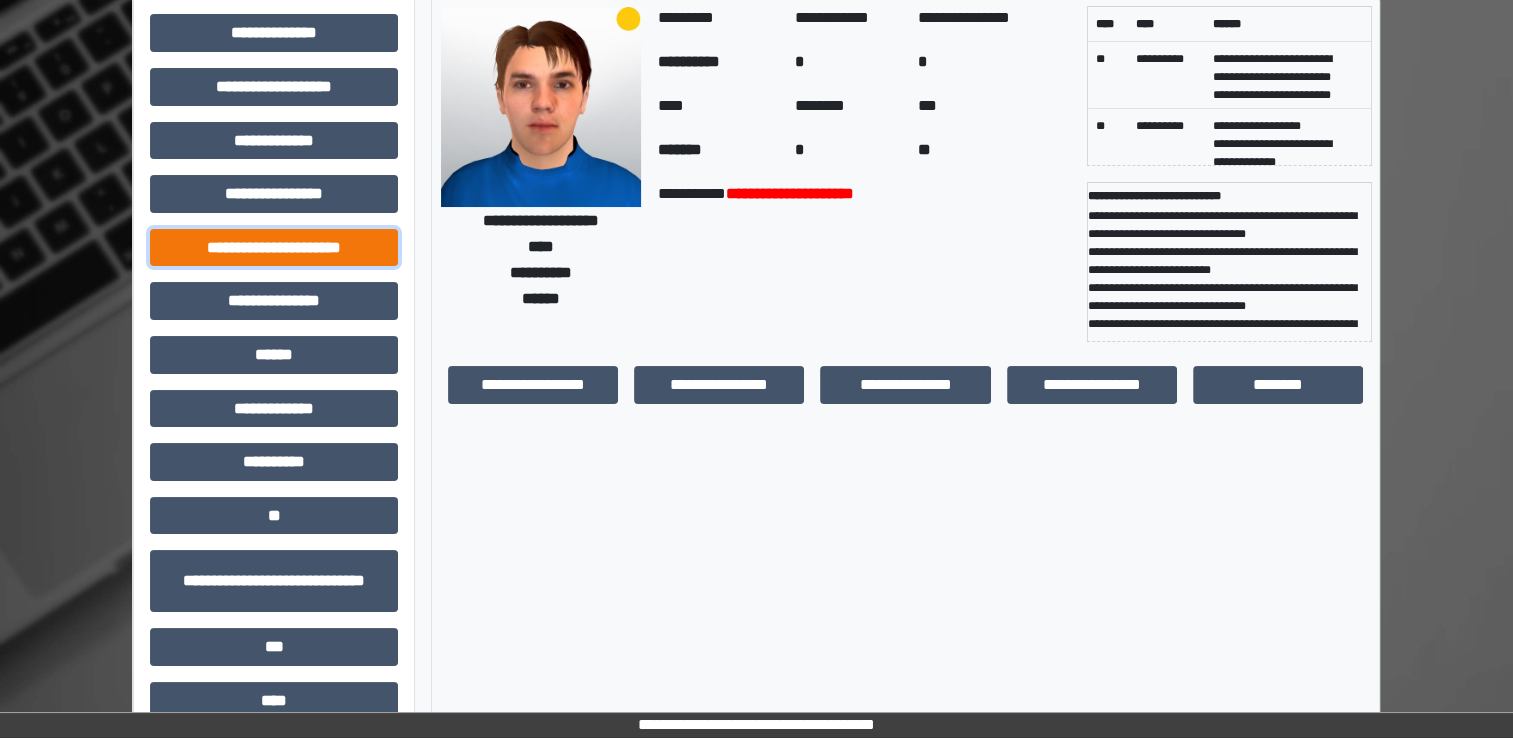 click on "**********" at bounding box center (274, 248) 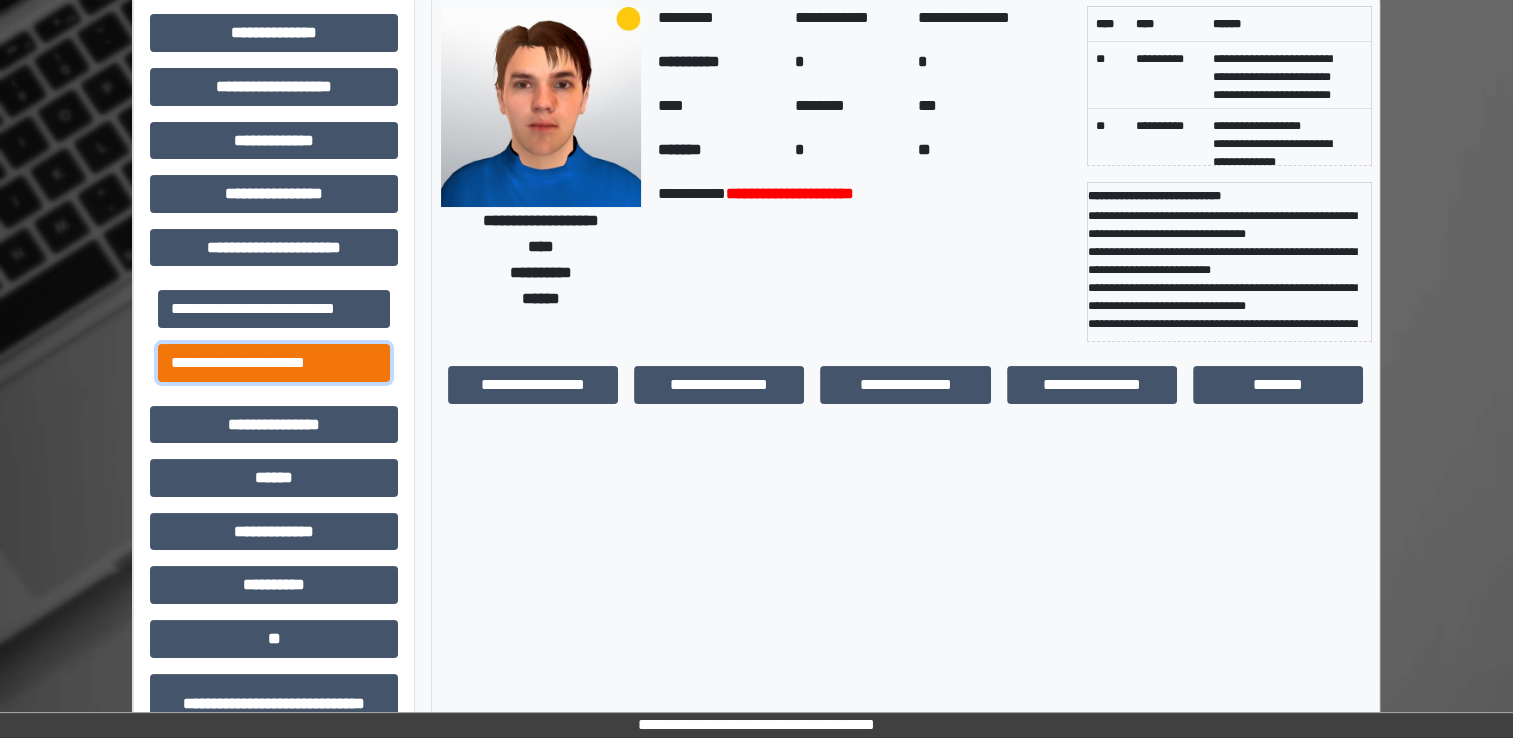 click on "**********" at bounding box center [274, 363] 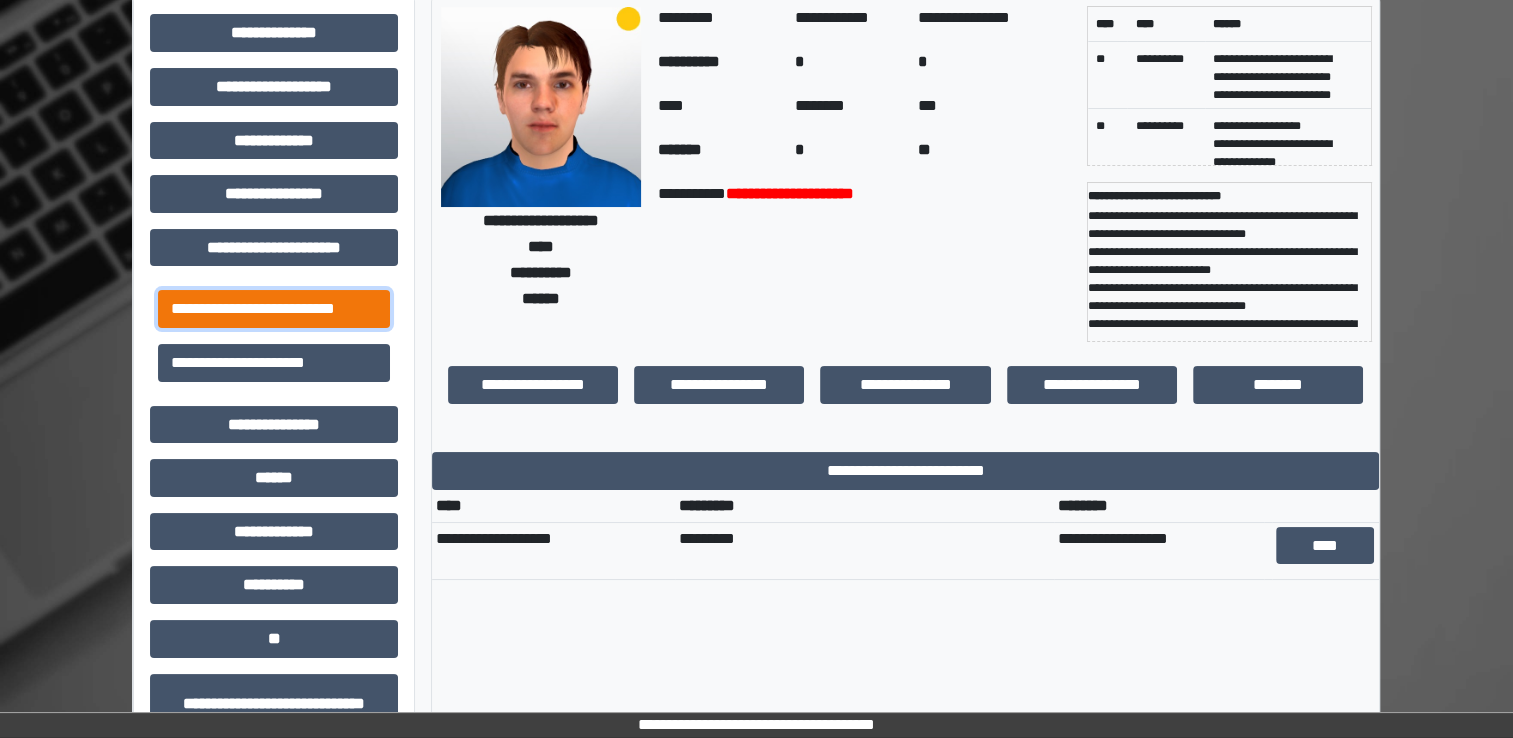 click on "**********" at bounding box center (274, 309) 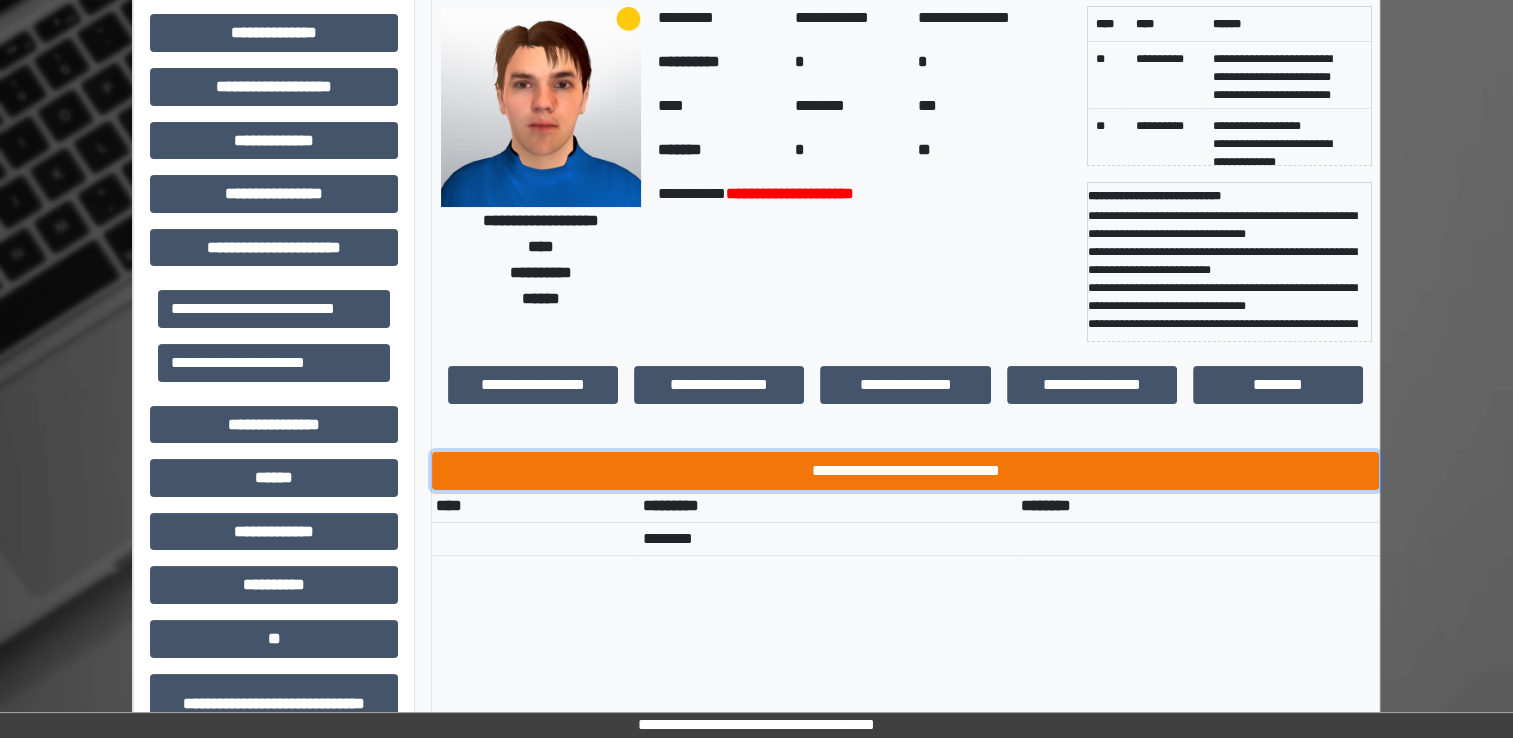 click on "**********" at bounding box center (905, 471) 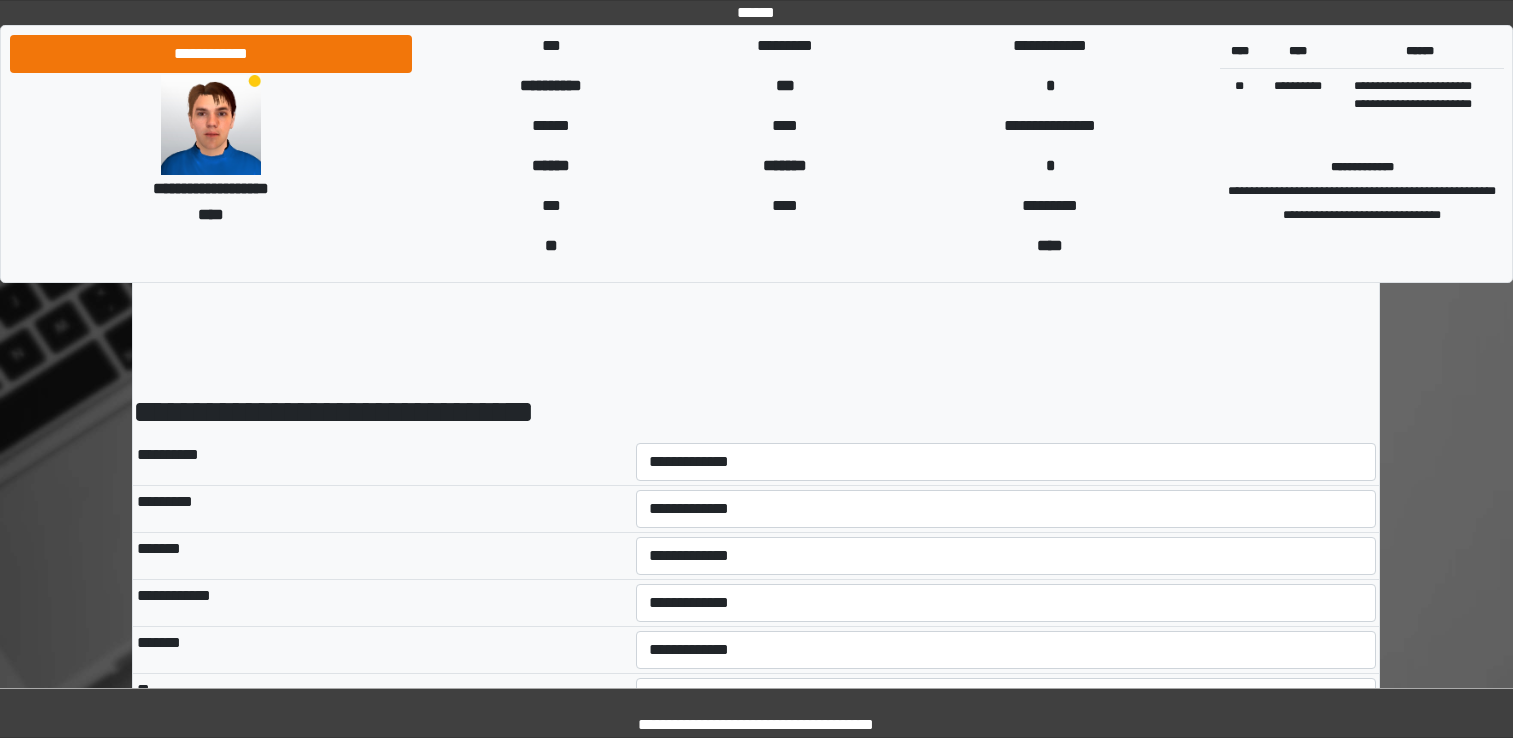 scroll, scrollTop: 0, scrollLeft: 0, axis: both 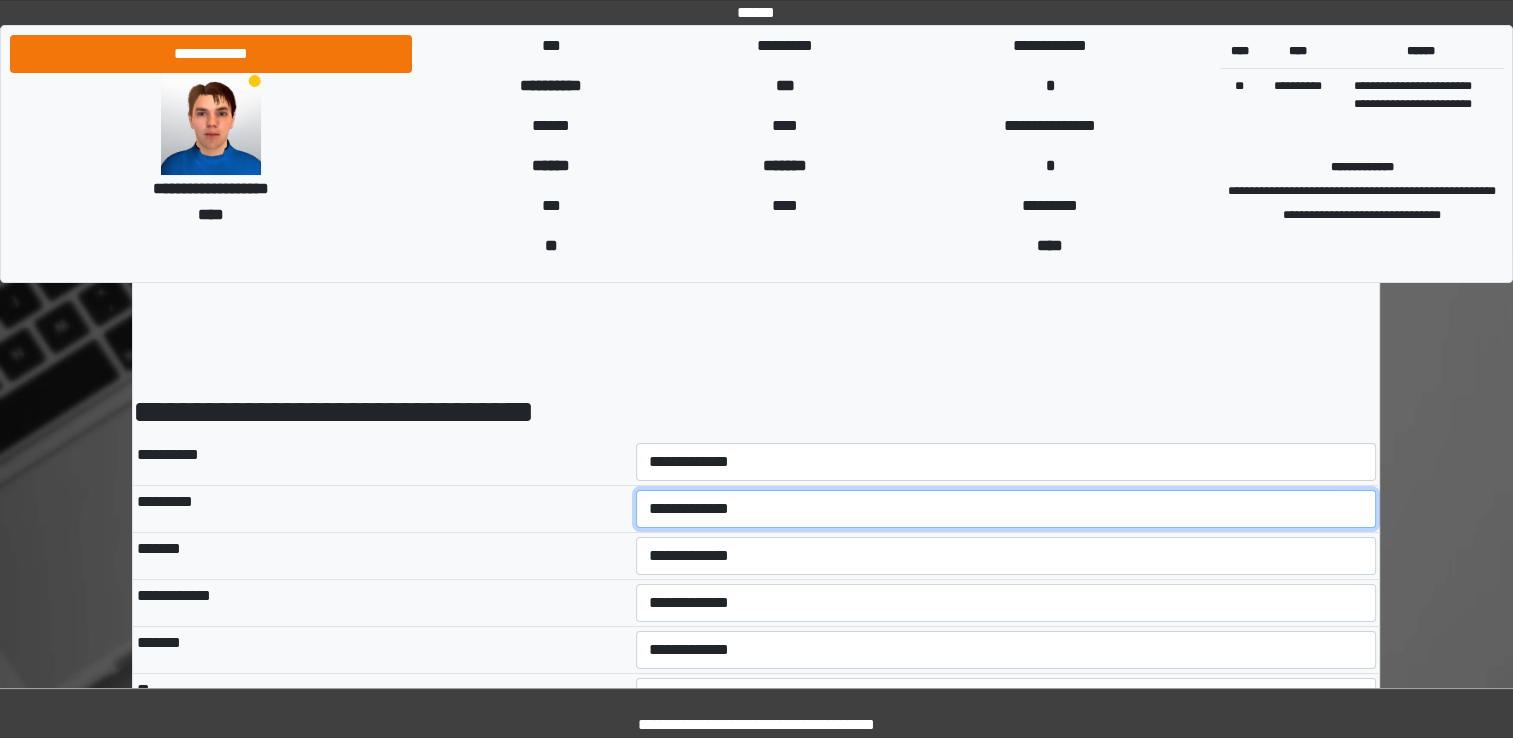 drag, startPoint x: 801, startPoint y: 476, endPoint x: 690, endPoint y: 522, distance: 120.15407 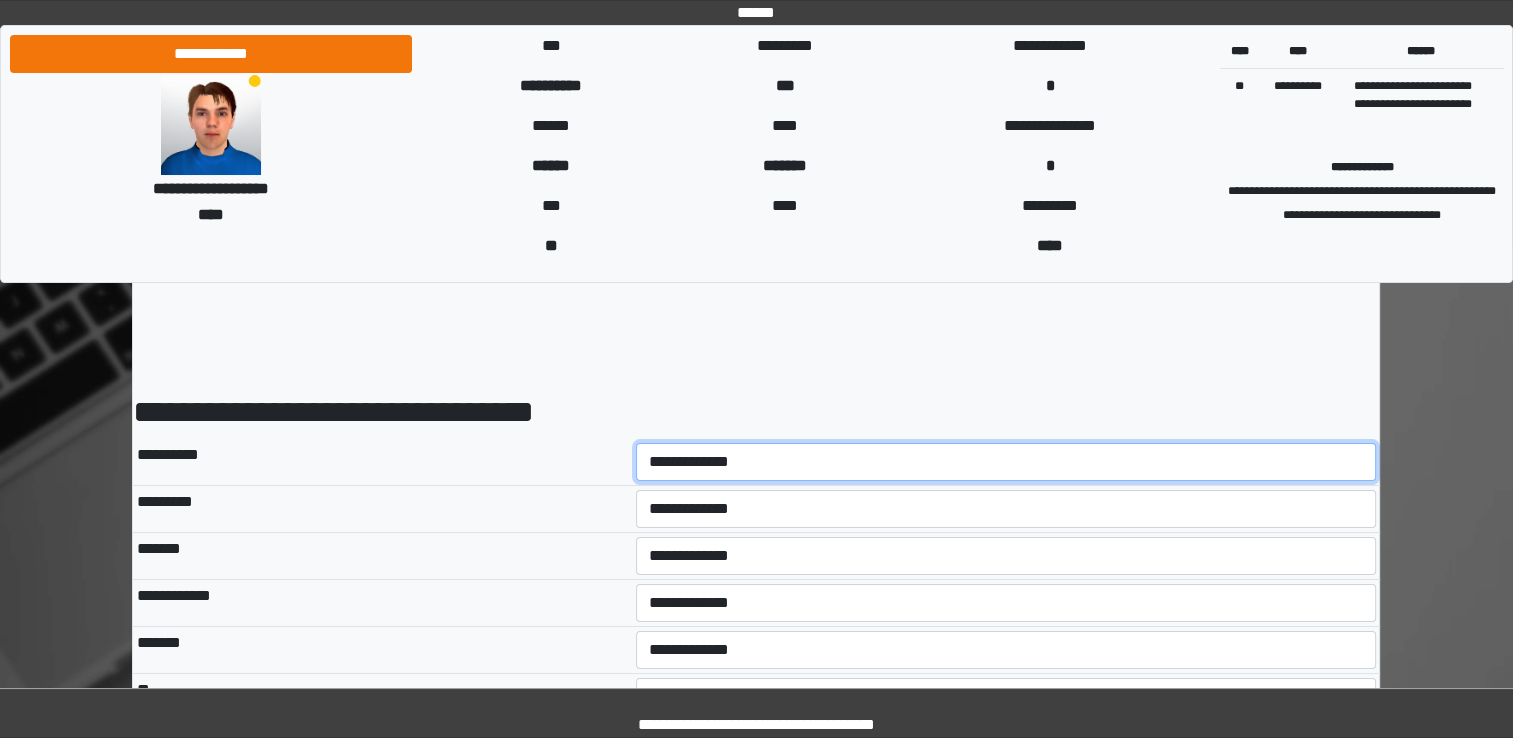 click on "**********" at bounding box center (1006, 462) 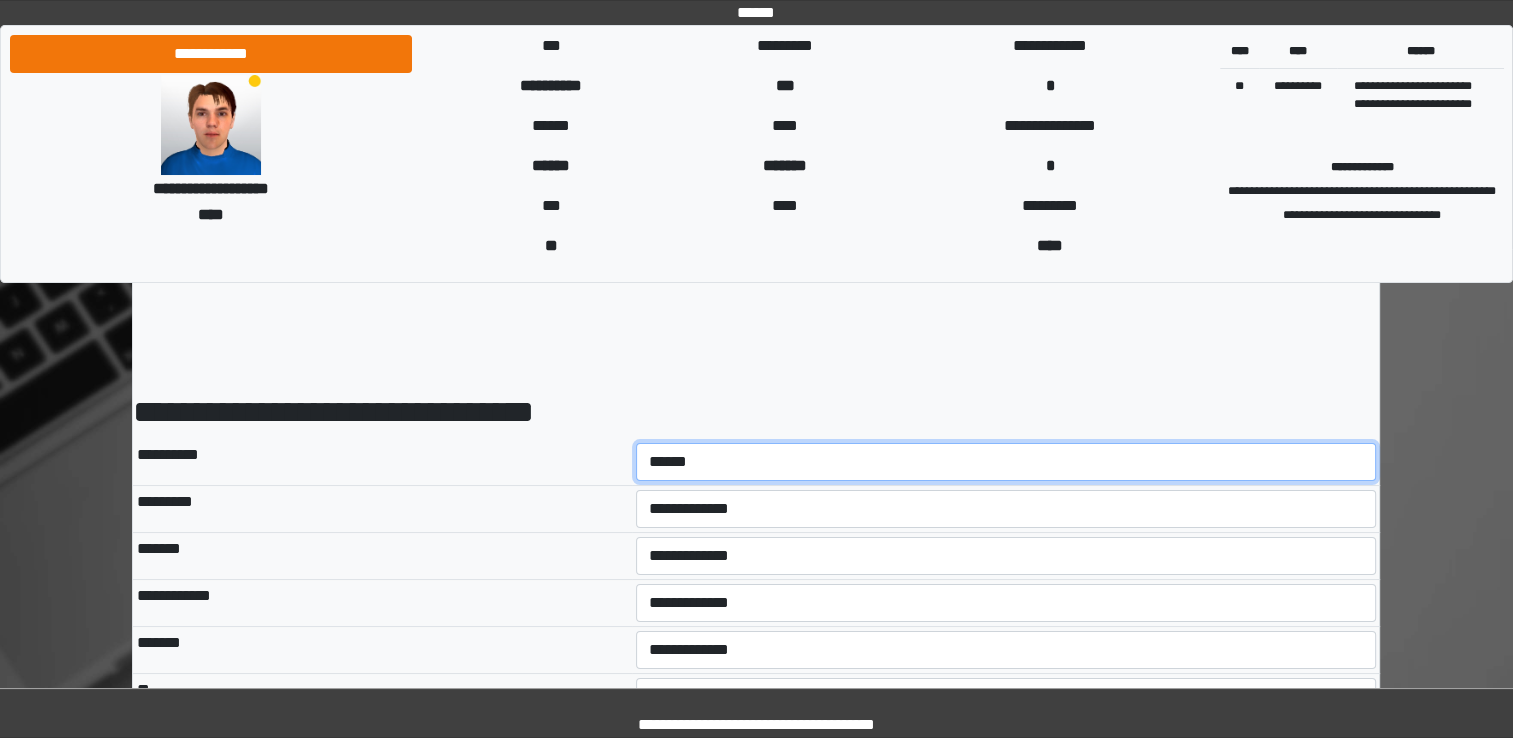 click on "**********" at bounding box center [1006, 462] 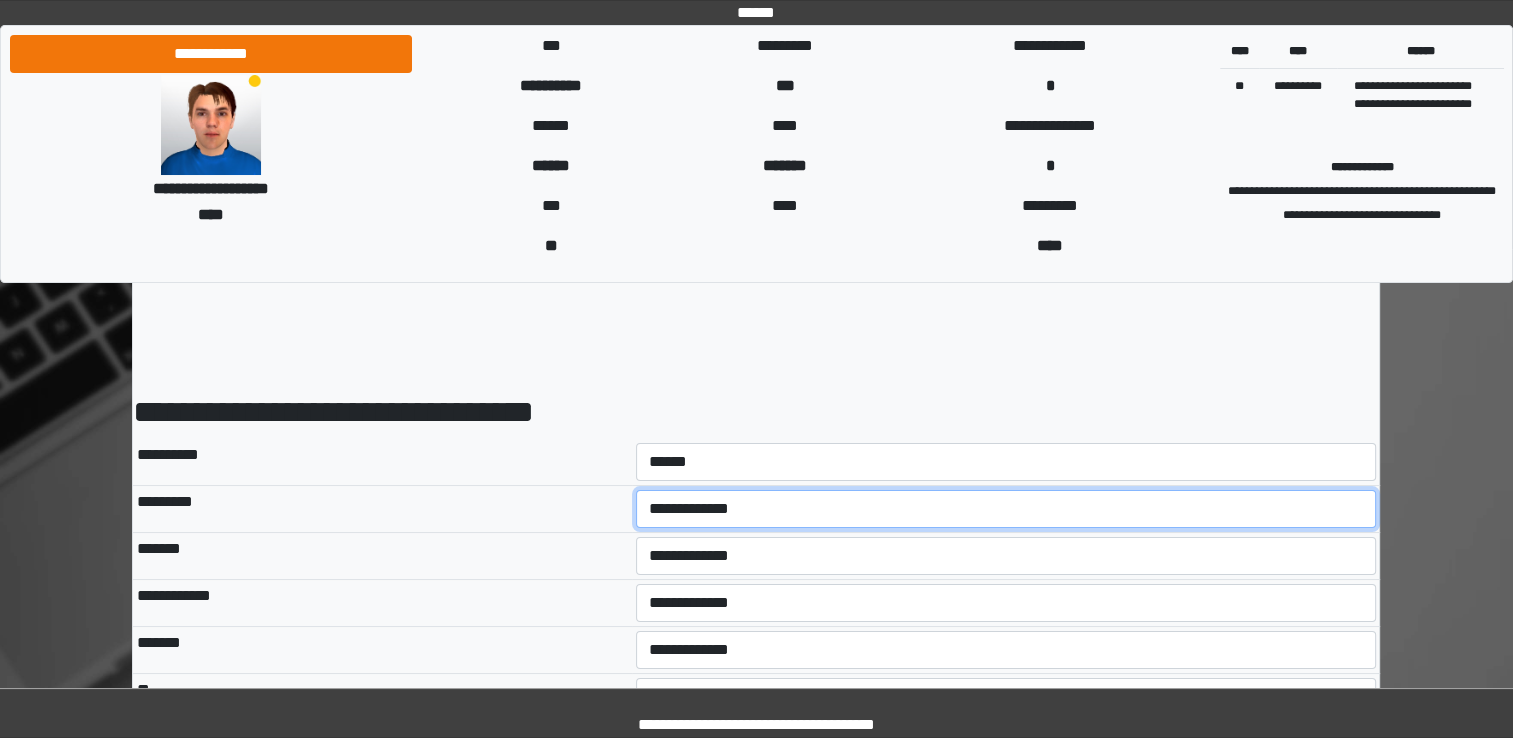 click on "**********" at bounding box center [1006, 509] 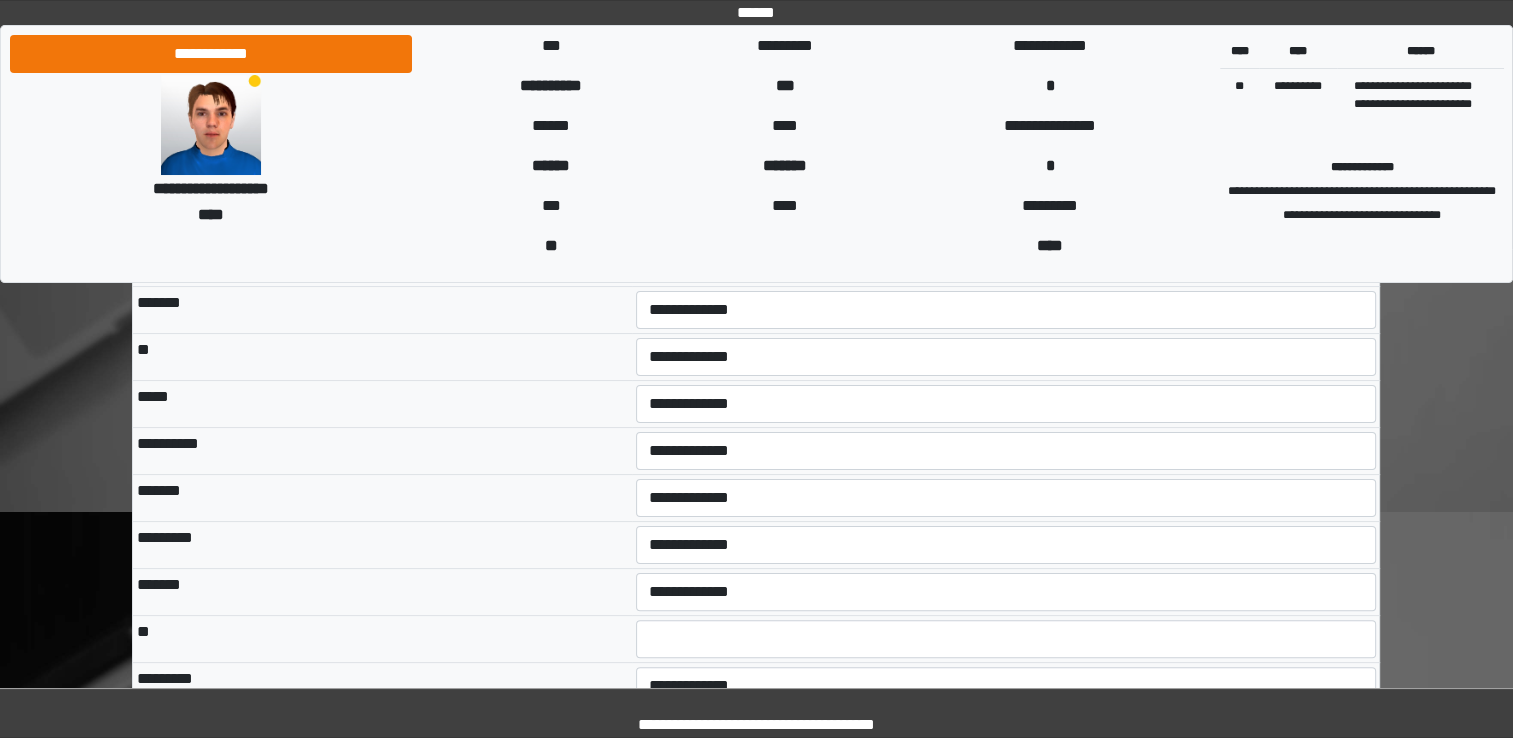 scroll, scrollTop: 541, scrollLeft: 0, axis: vertical 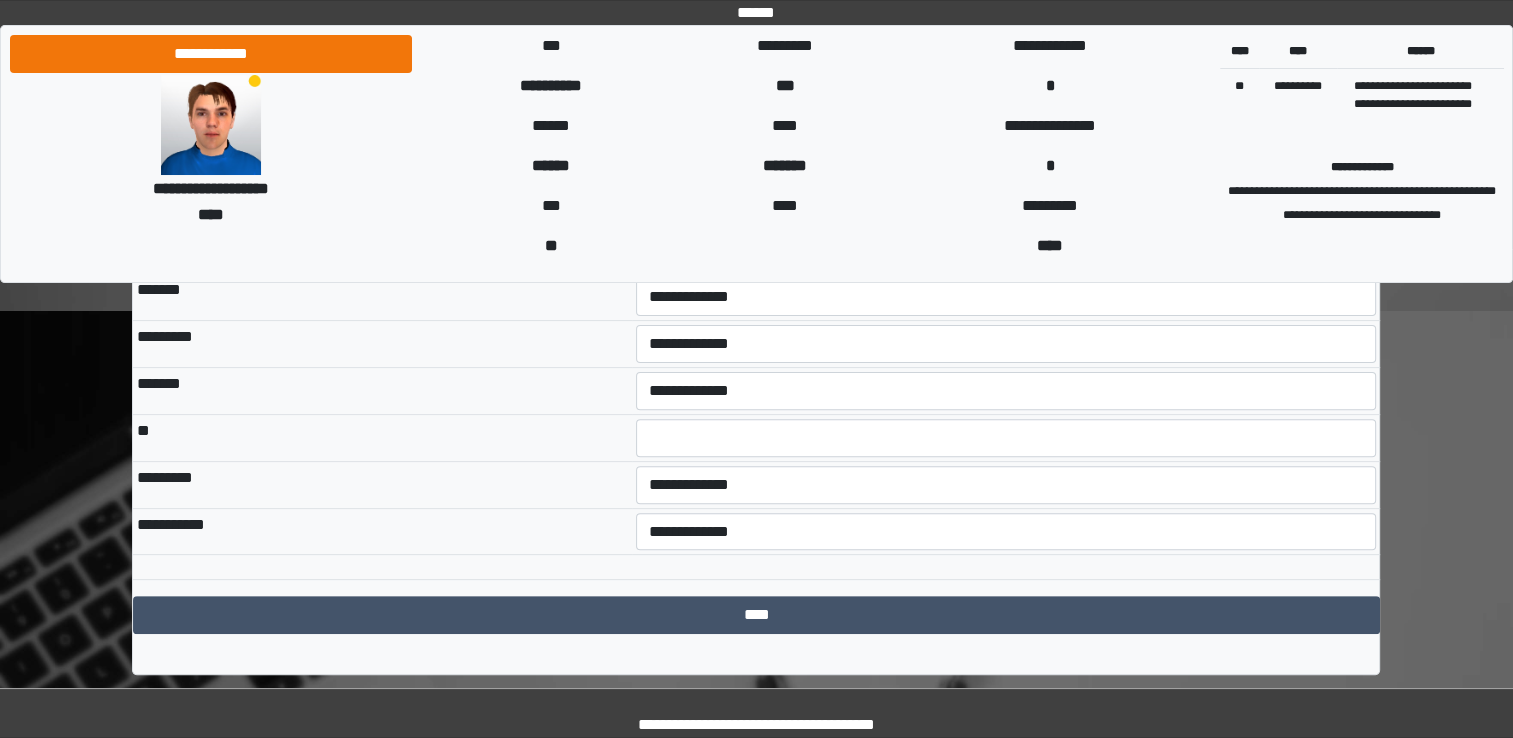 click at bounding box center [1006, 437] 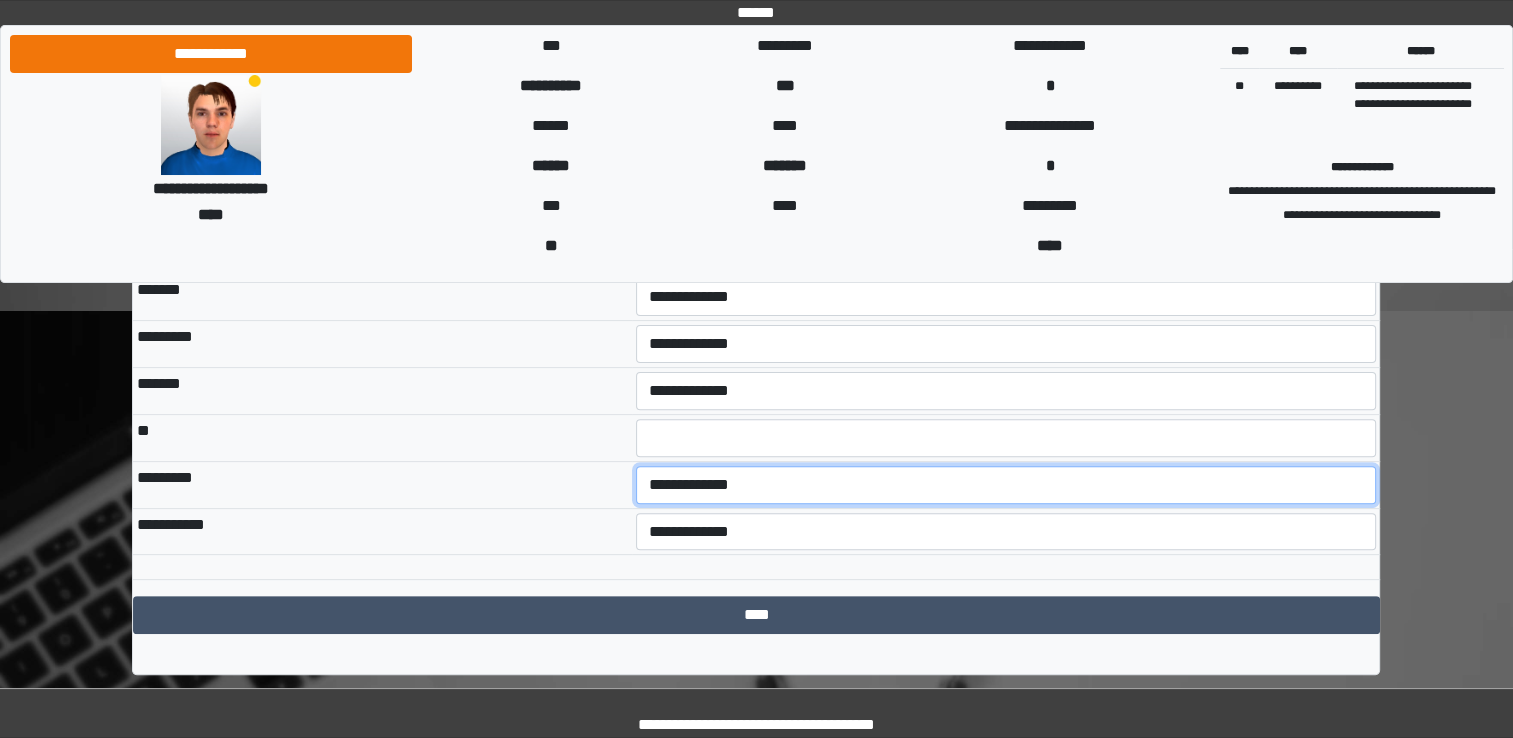 click on "**********" at bounding box center [1006, 485] 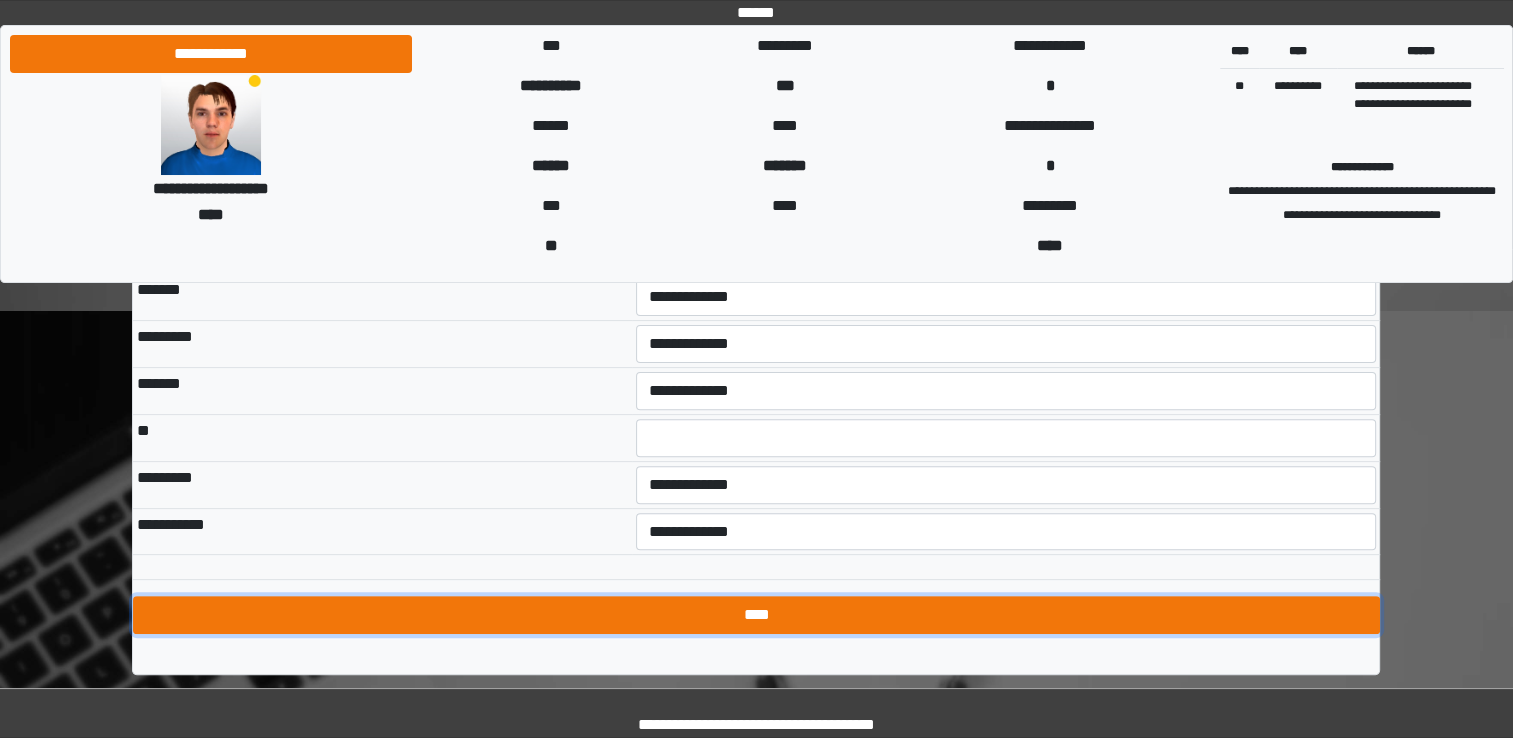 click on "****" at bounding box center [756, 615] 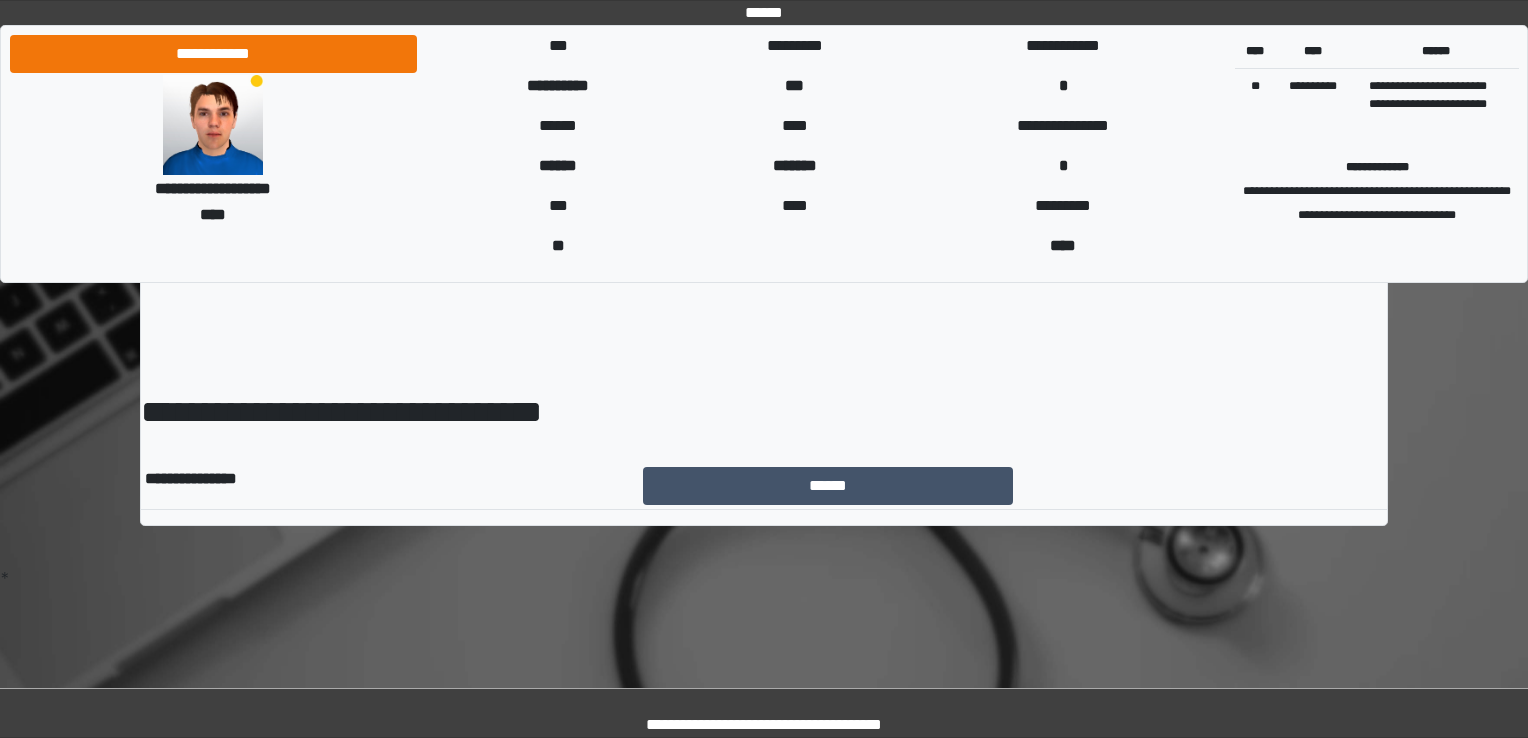 scroll, scrollTop: 0, scrollLeft: 0, axis: both 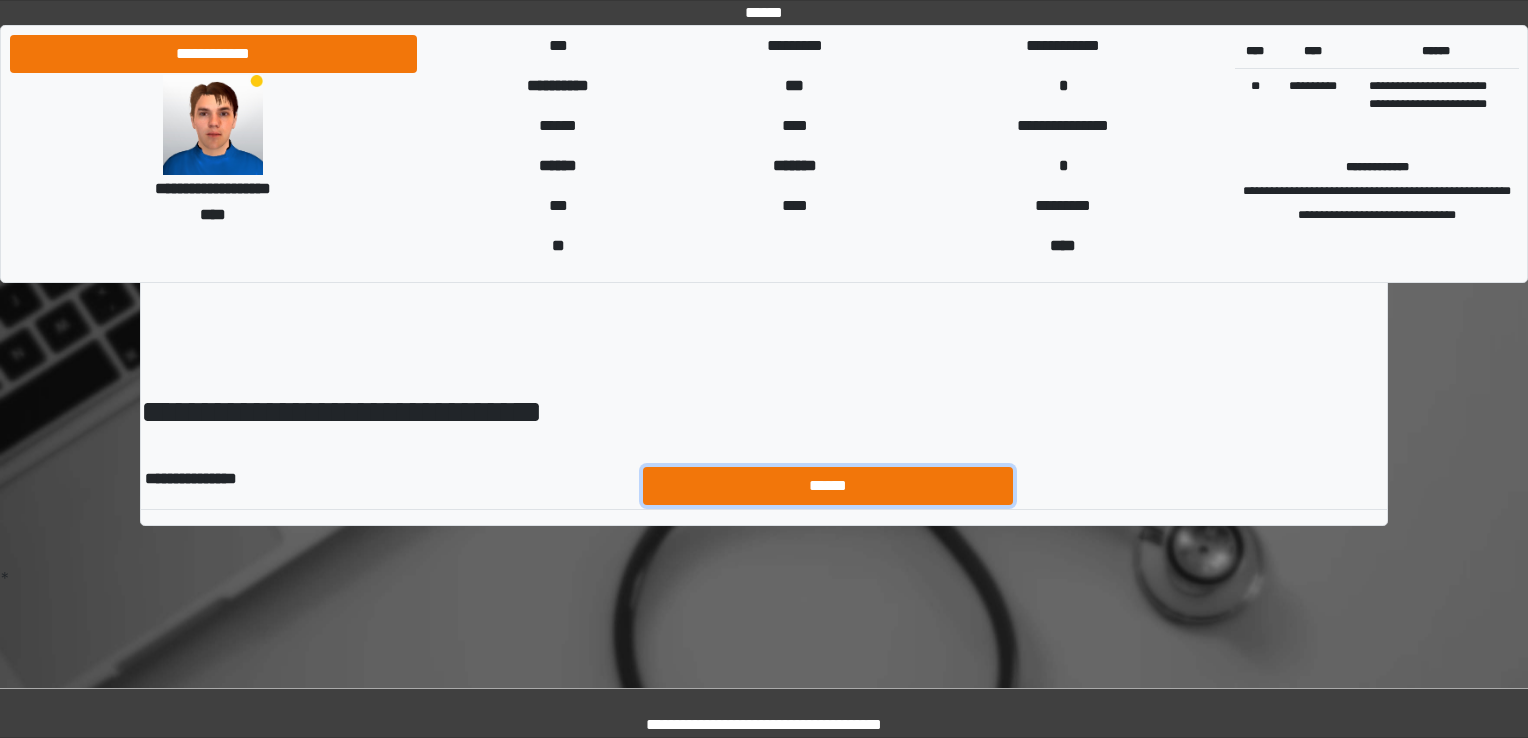 click on "******" at bounding box center [828, 486] 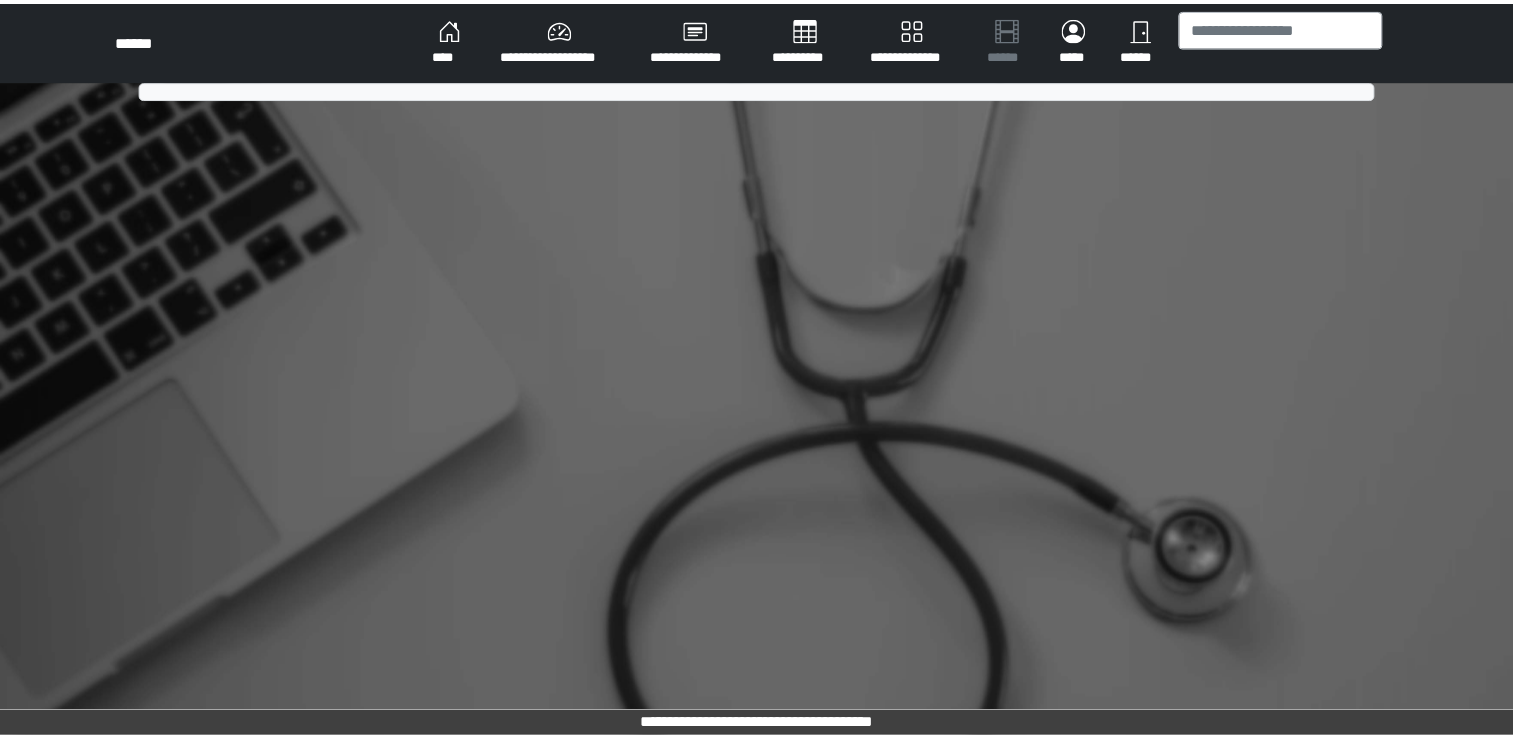 scroll, scrollTop: 0, scrollLeft: 0, axis: both 